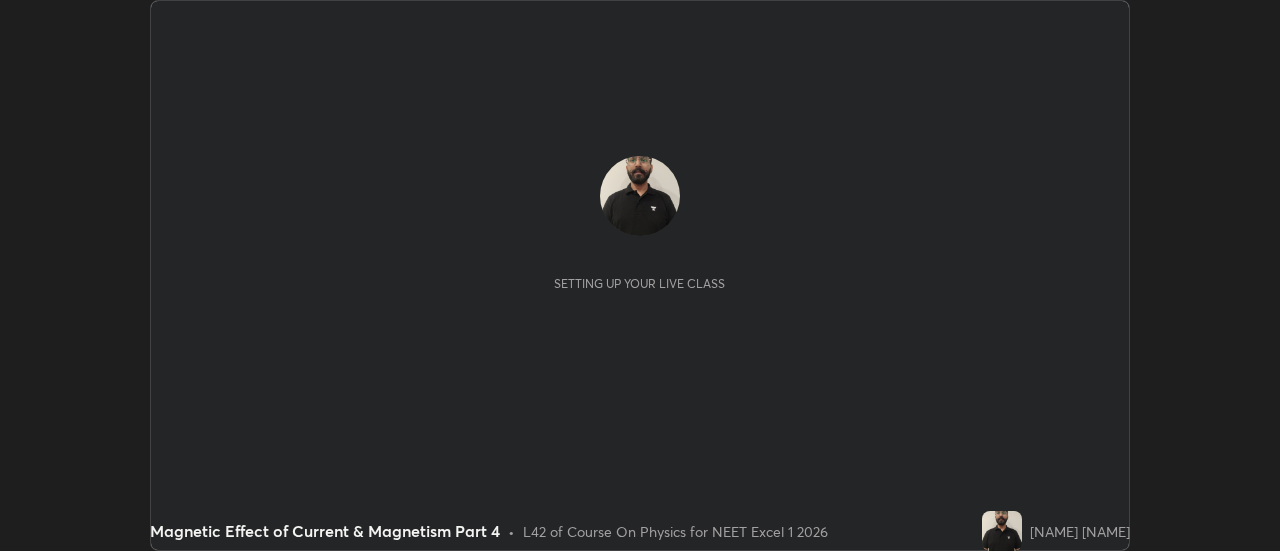 scroll, scrollTop: 0, scrollLeft: 0, axis: both 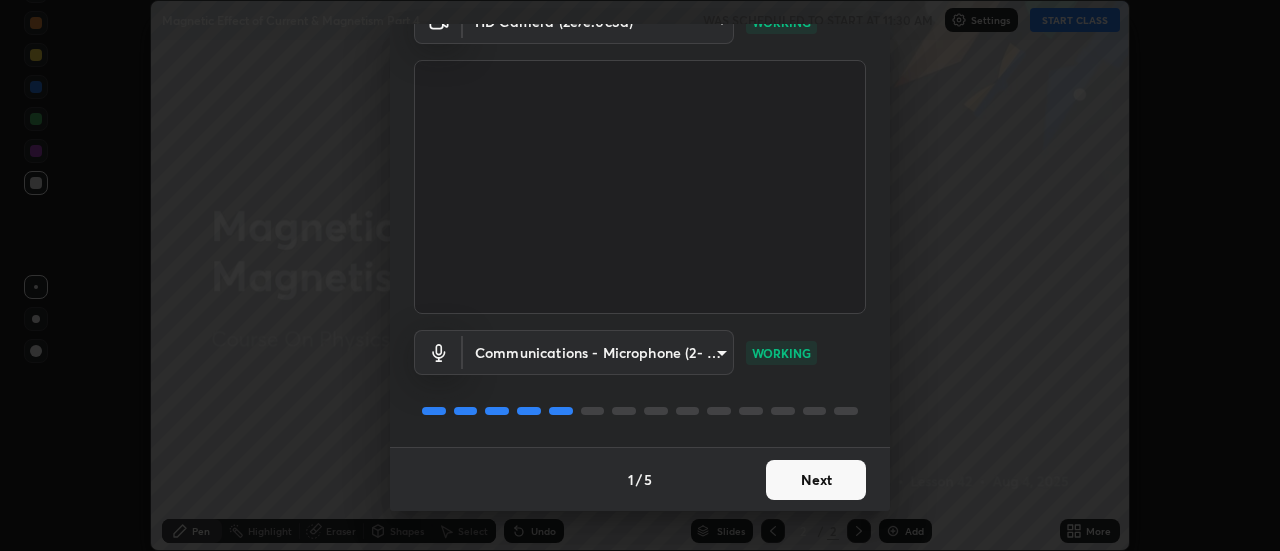 click on "Next" at bounding box center (816, 480) 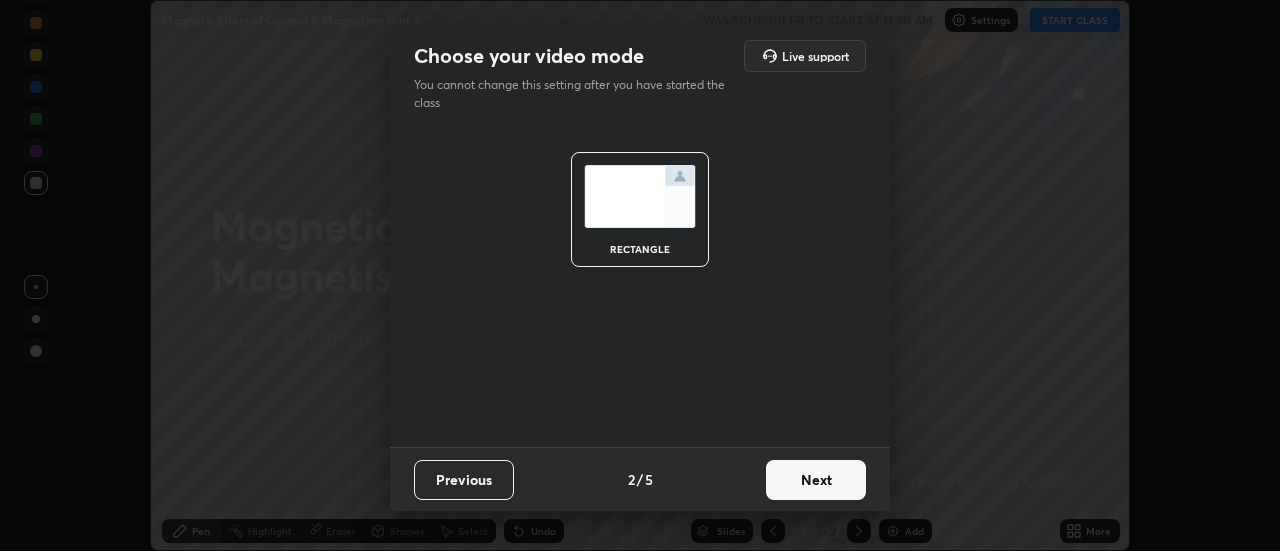 scroll, scrollTop: 0, scrollLeft: 0, axis: both 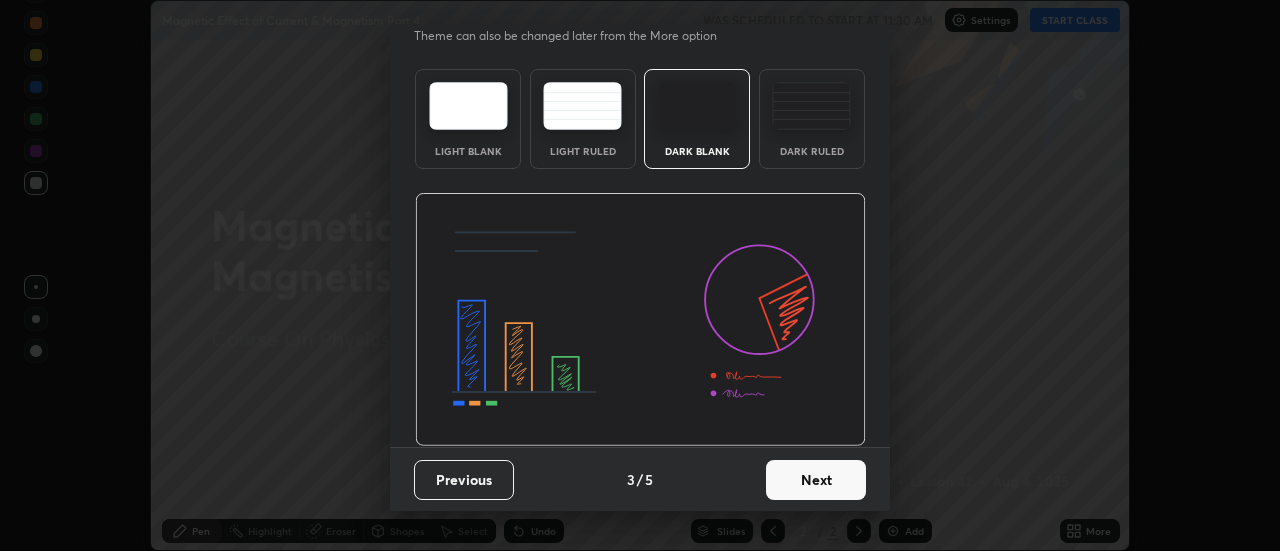 click on "Next" at bounding box center (816, 480) 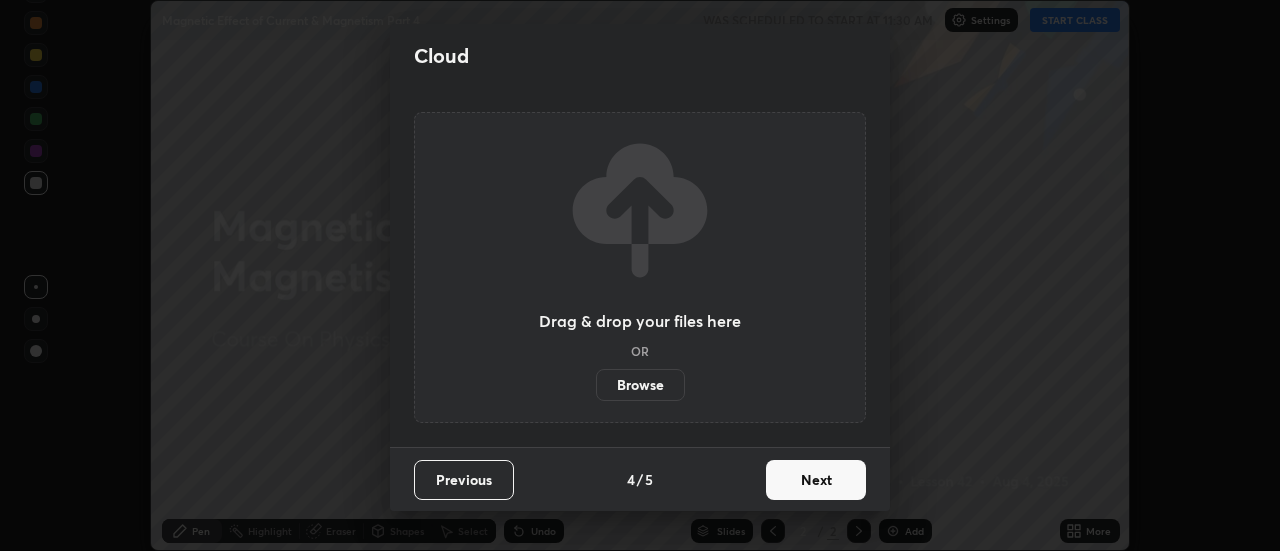 scroll, scrollTop: 0, scrollLeft: 0, axis: both 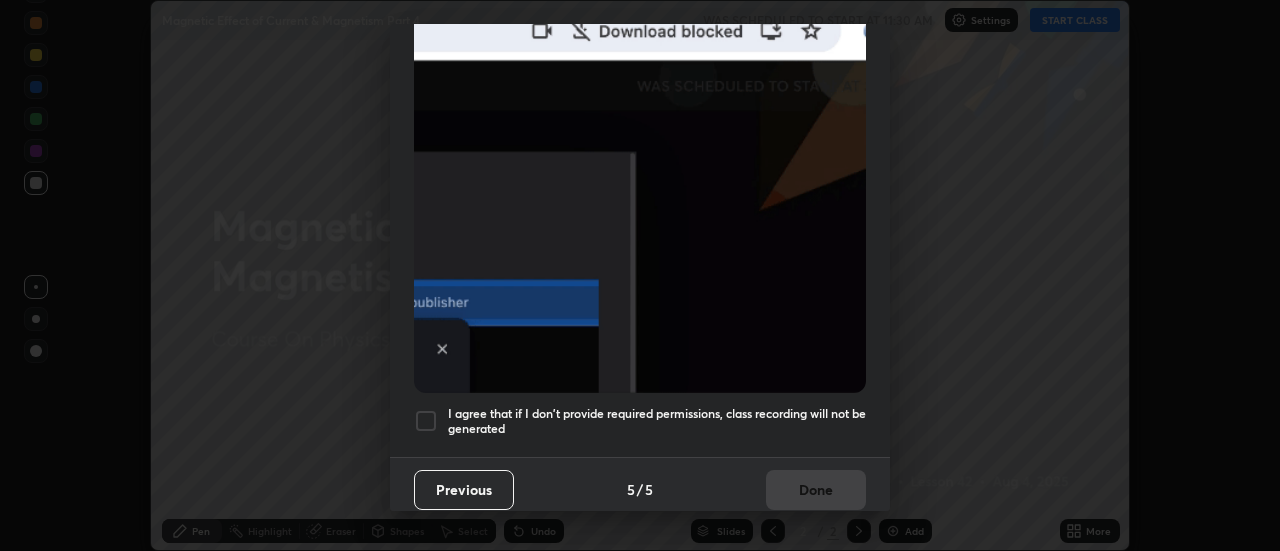 click on "I agree that if I don't provide required permissions, class recording will not be generated" at bounding box center [657, 421] 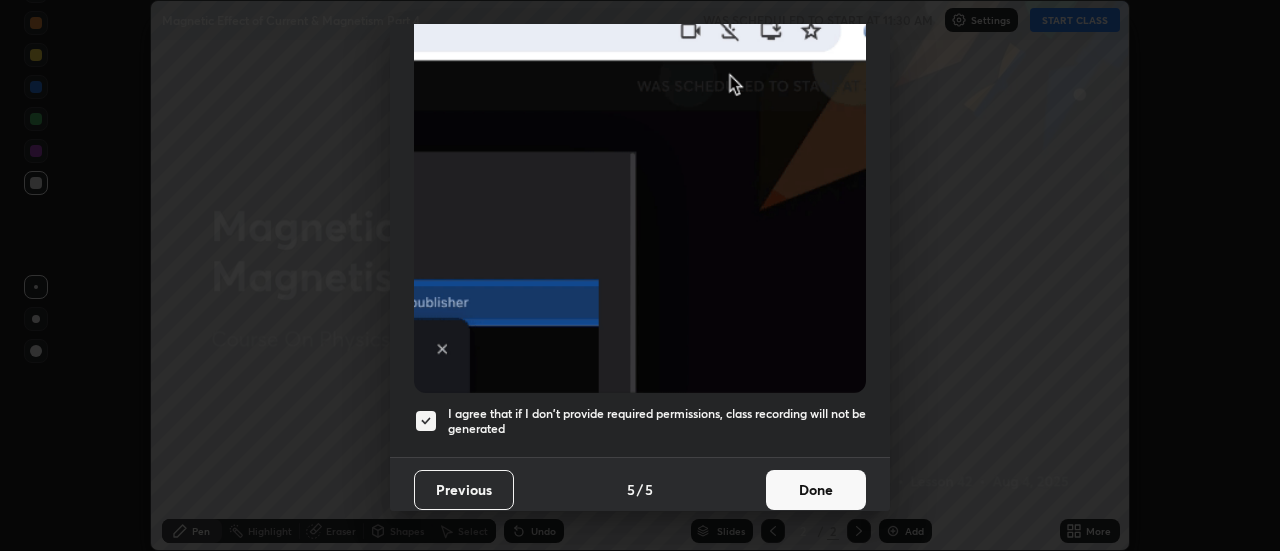 click on "Done" at bounding box center (816, 490) 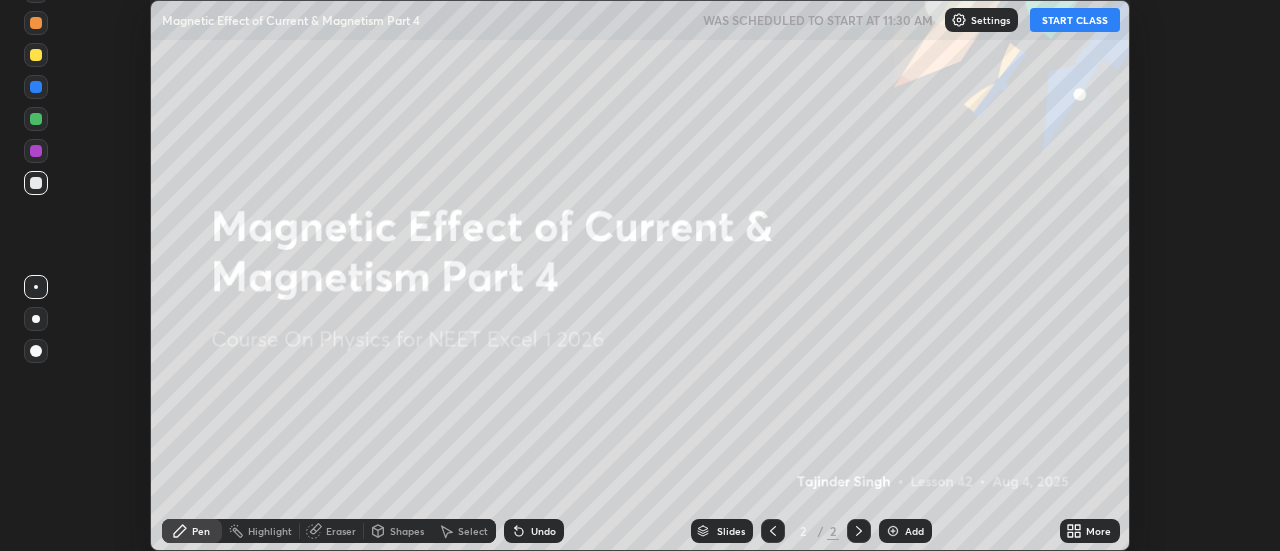 click on "START CLASS" at bounding box center [1075, 20] 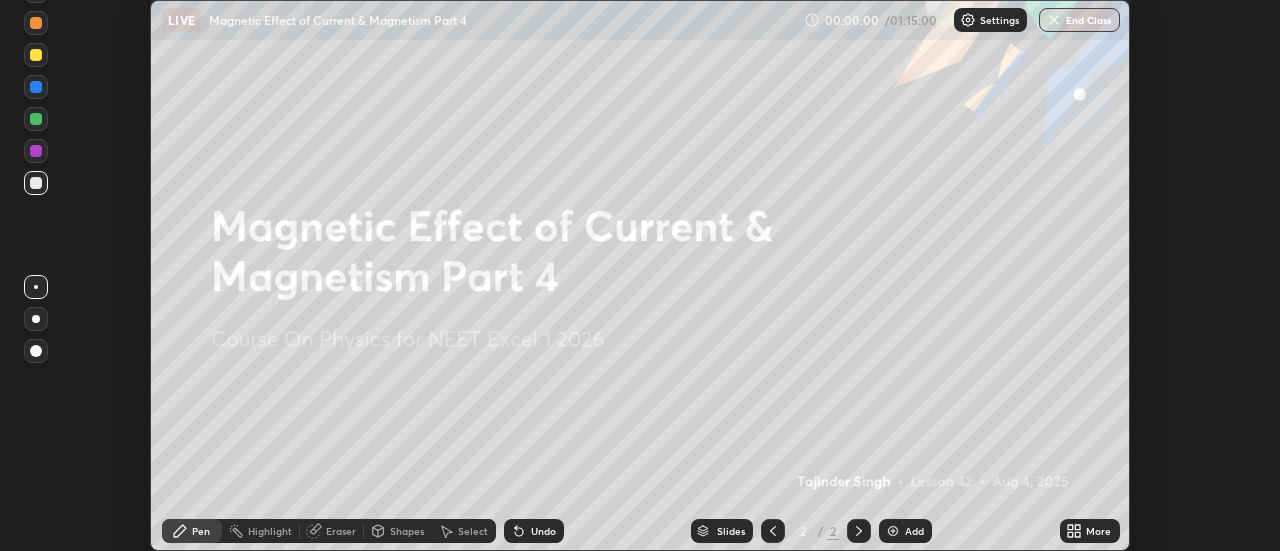 click 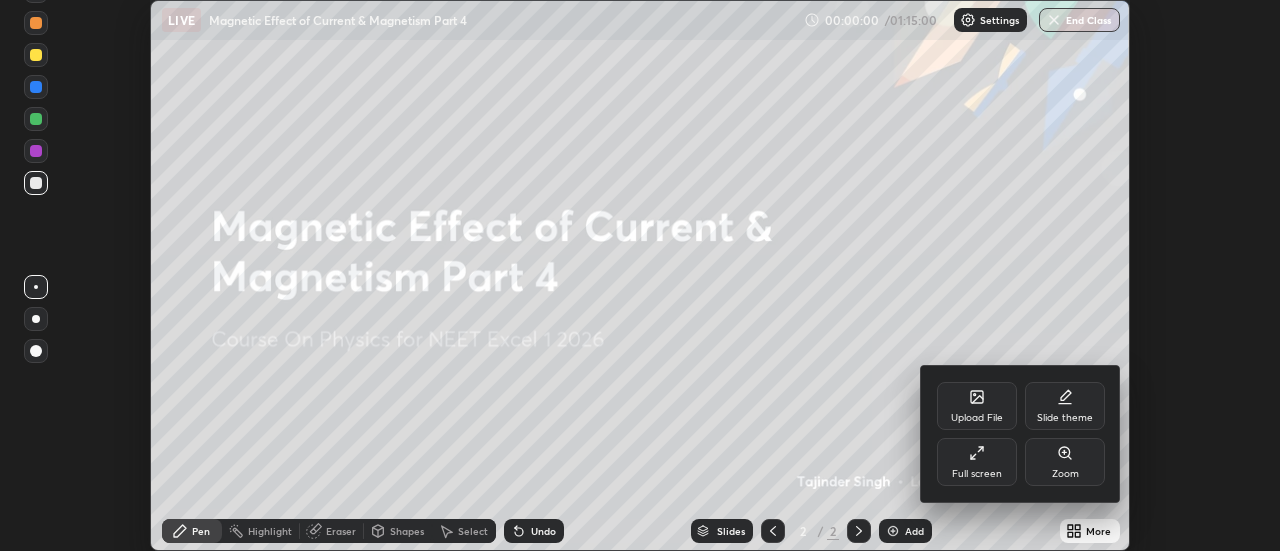 click on "Full screen" at bounding box center (977, 474) 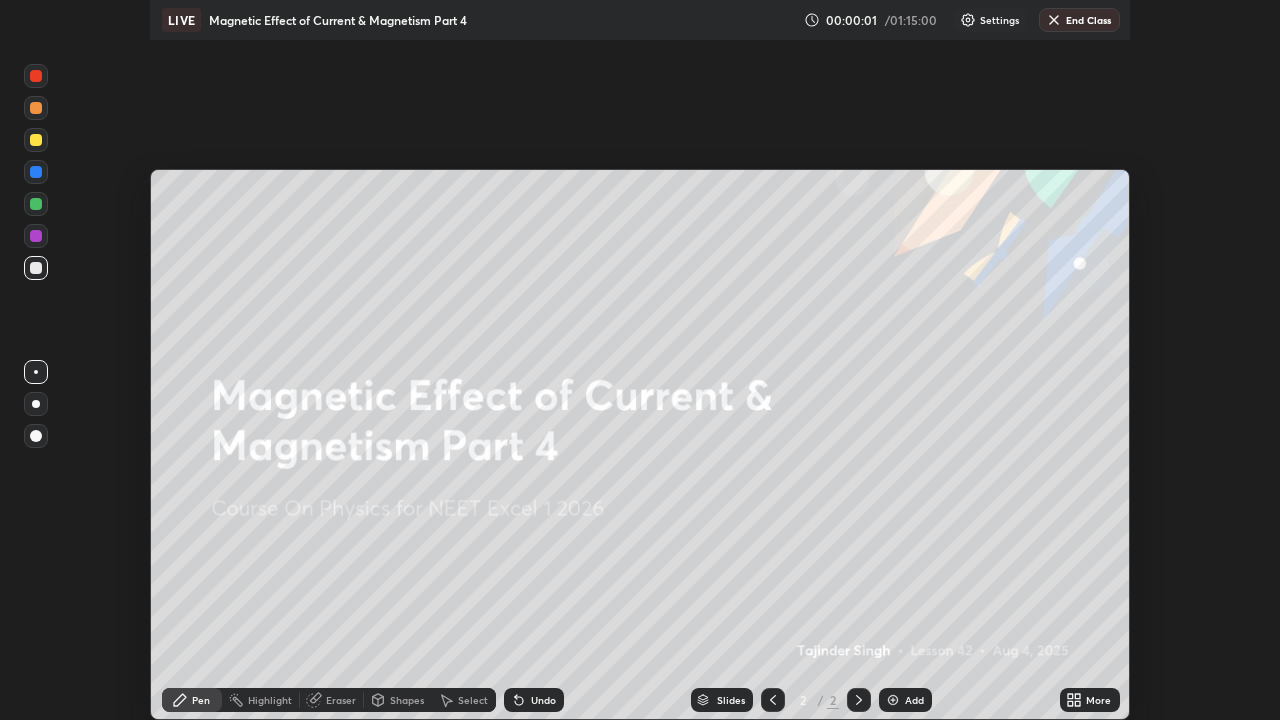 scroll, scrollTop: 99280, scrollLeft: 98720, axis: both 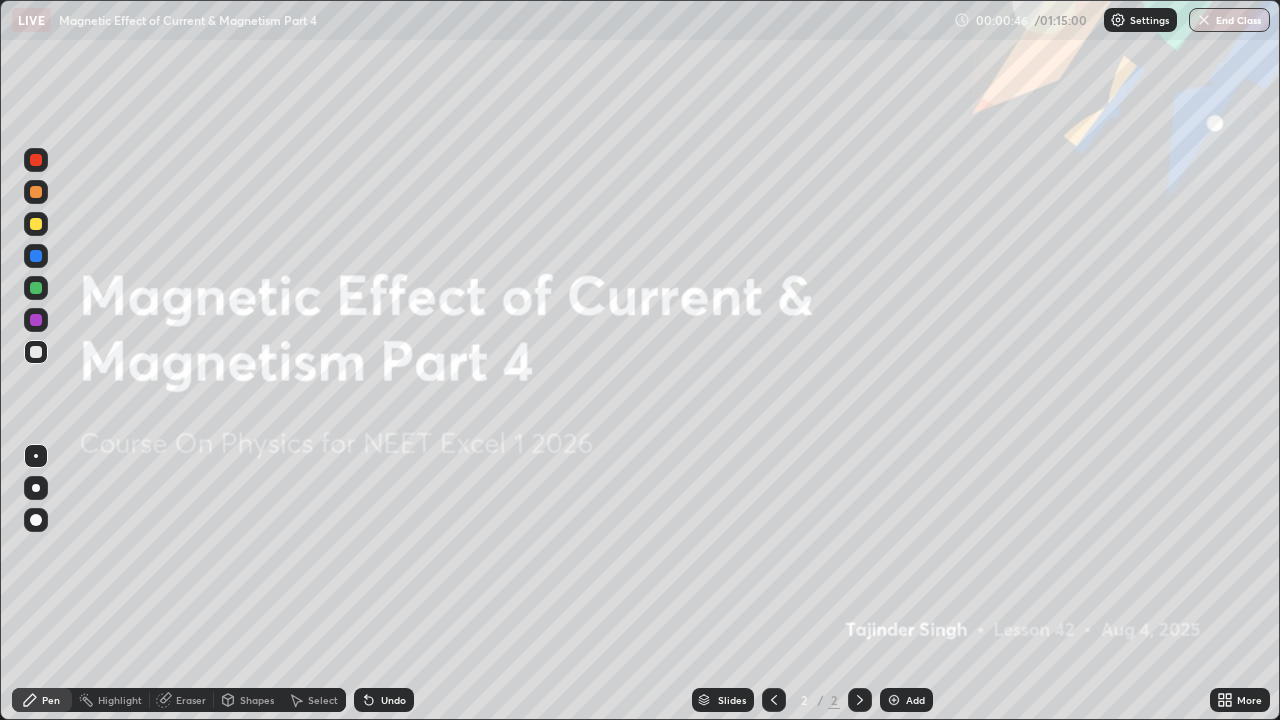 click at bounding box center (894, 700) 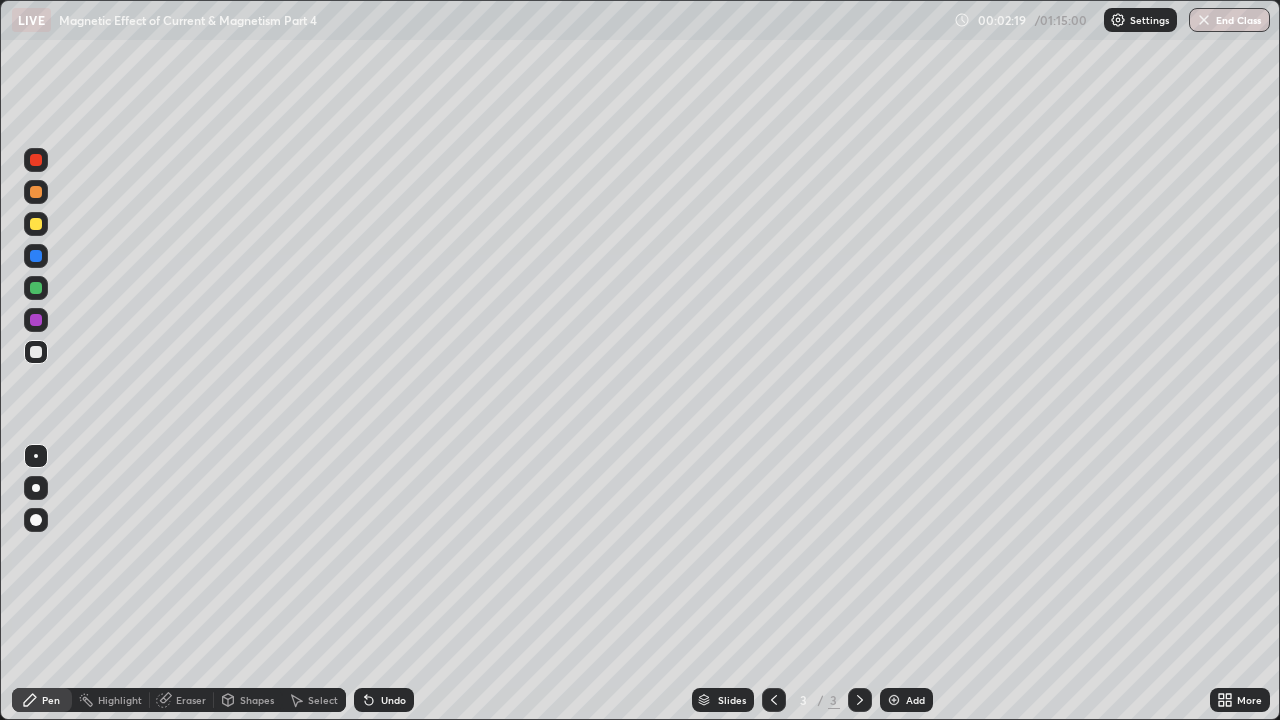 click at bounding box center (36, 224) 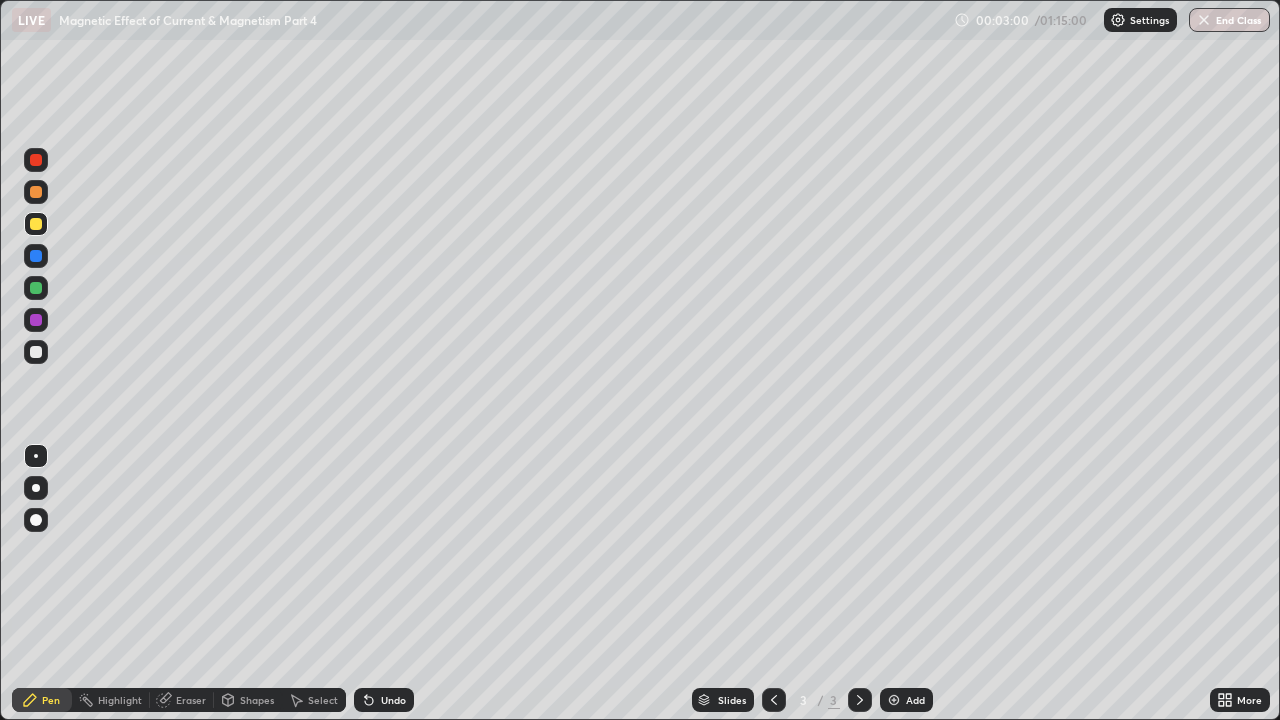 click at bounding box center (36, 160) 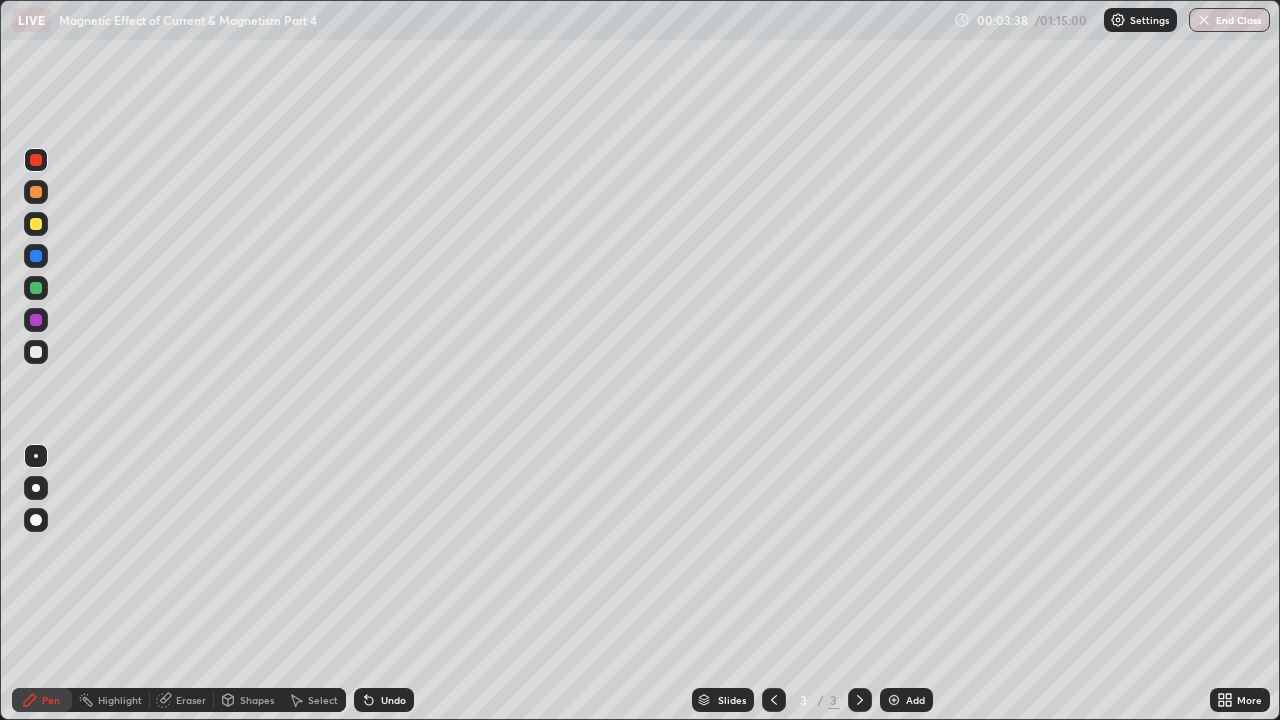 click at bounding box center [36, 224] 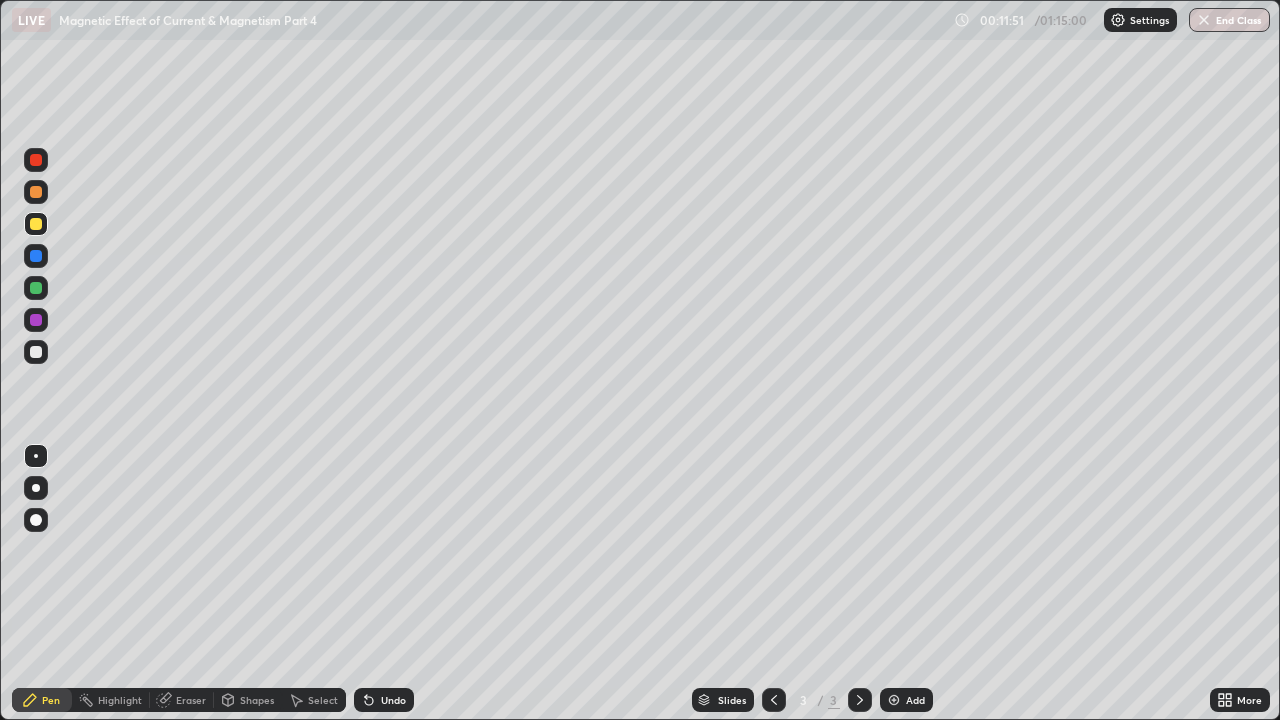 click at bounding box center [36, 256] 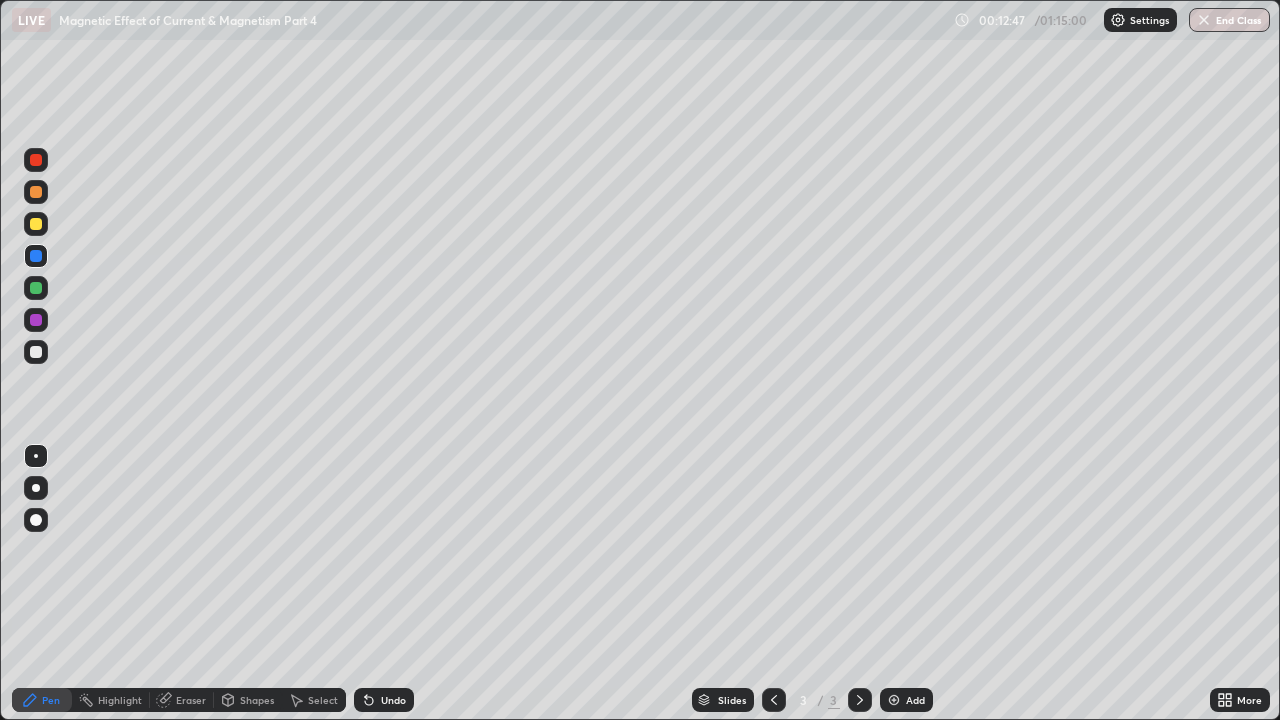 click at bounding box center [36, 320] 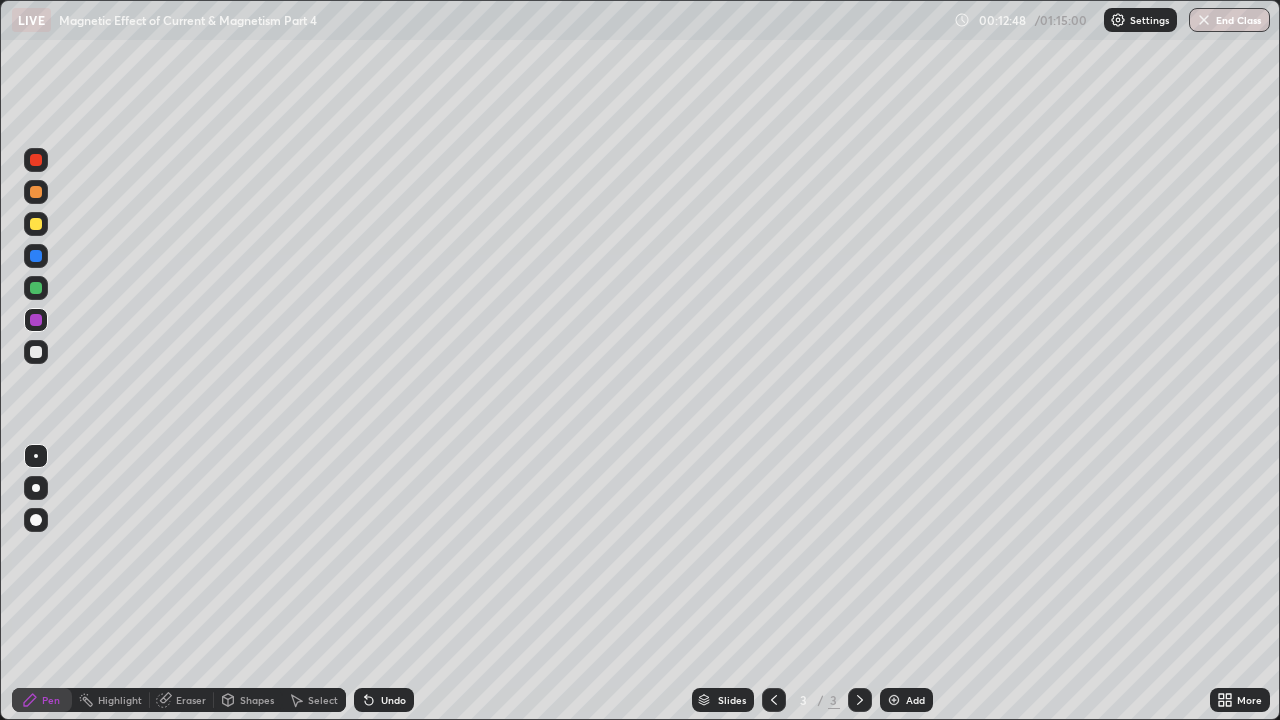 click at bounding box center [36, 288] 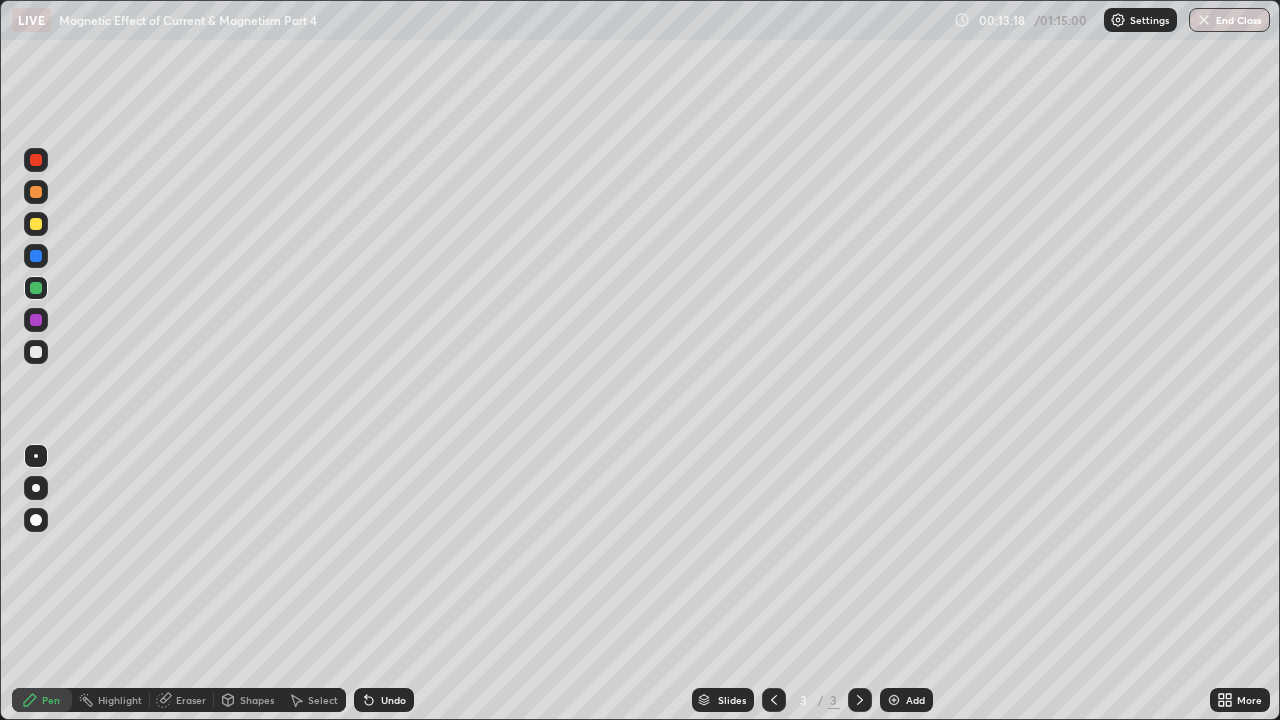 click at bounding box center [36, 192] 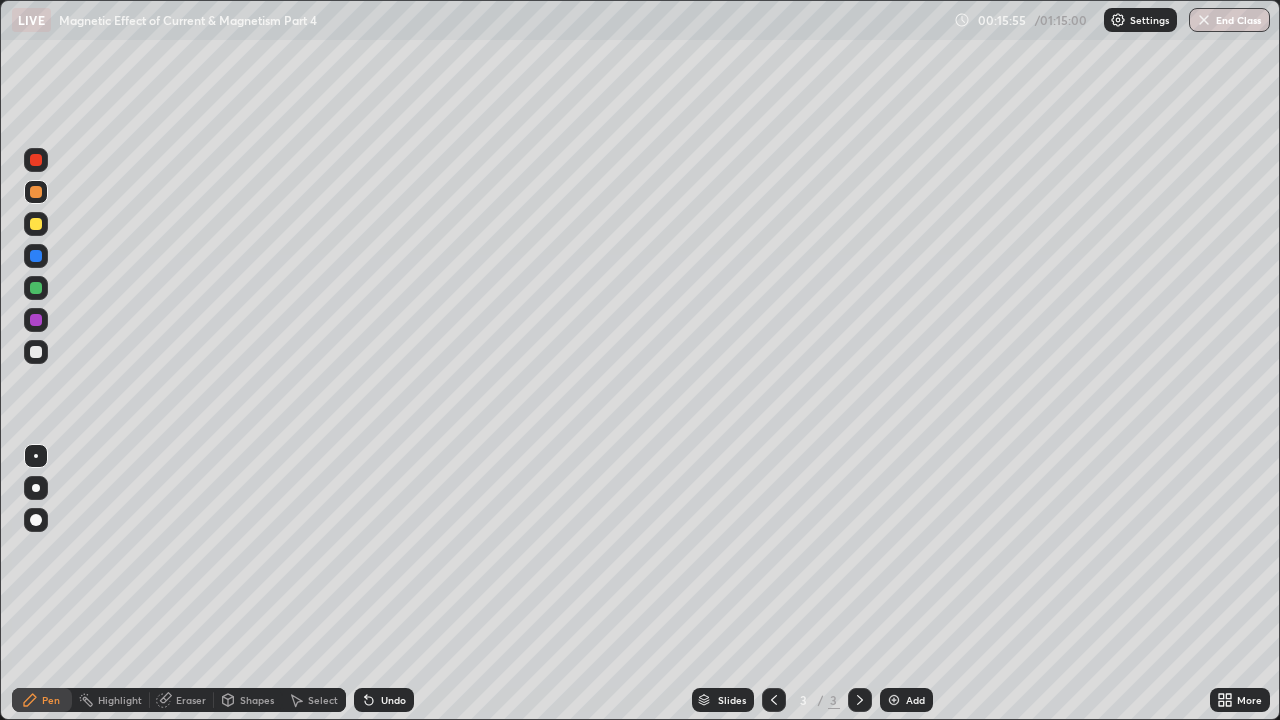 click at bounding box center [36, 352] 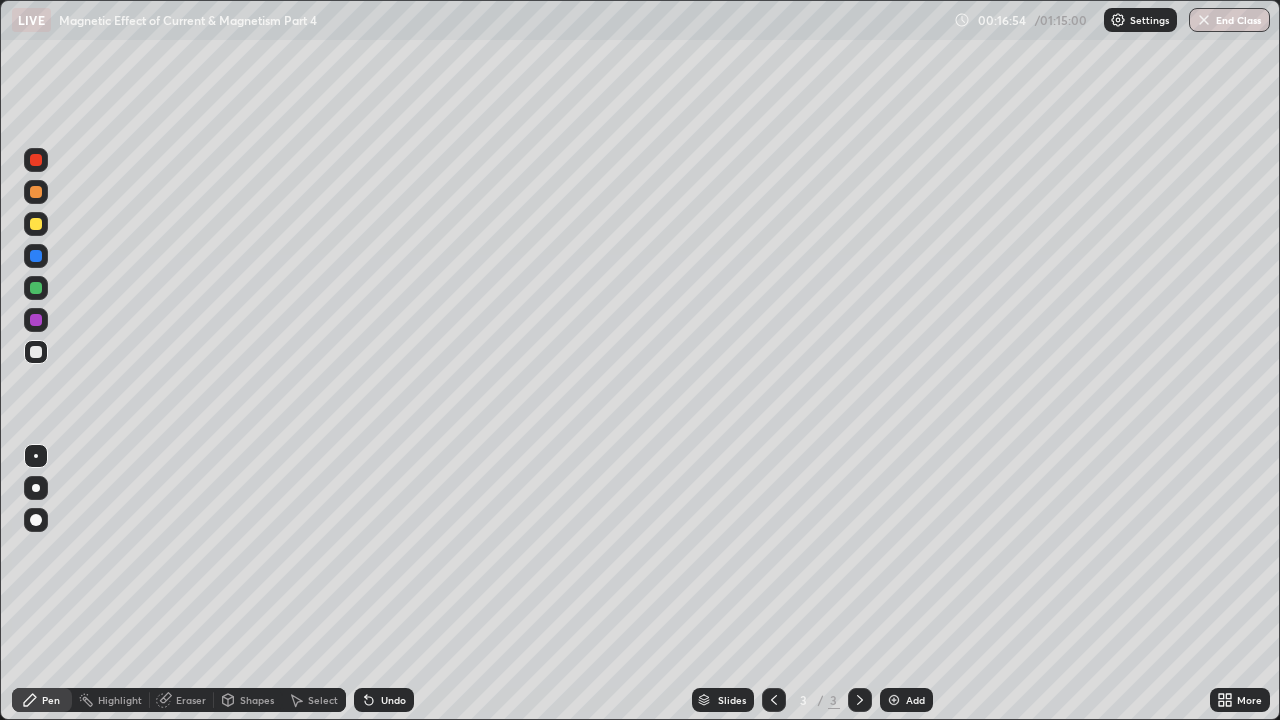 click at bounding box center [36, 288] 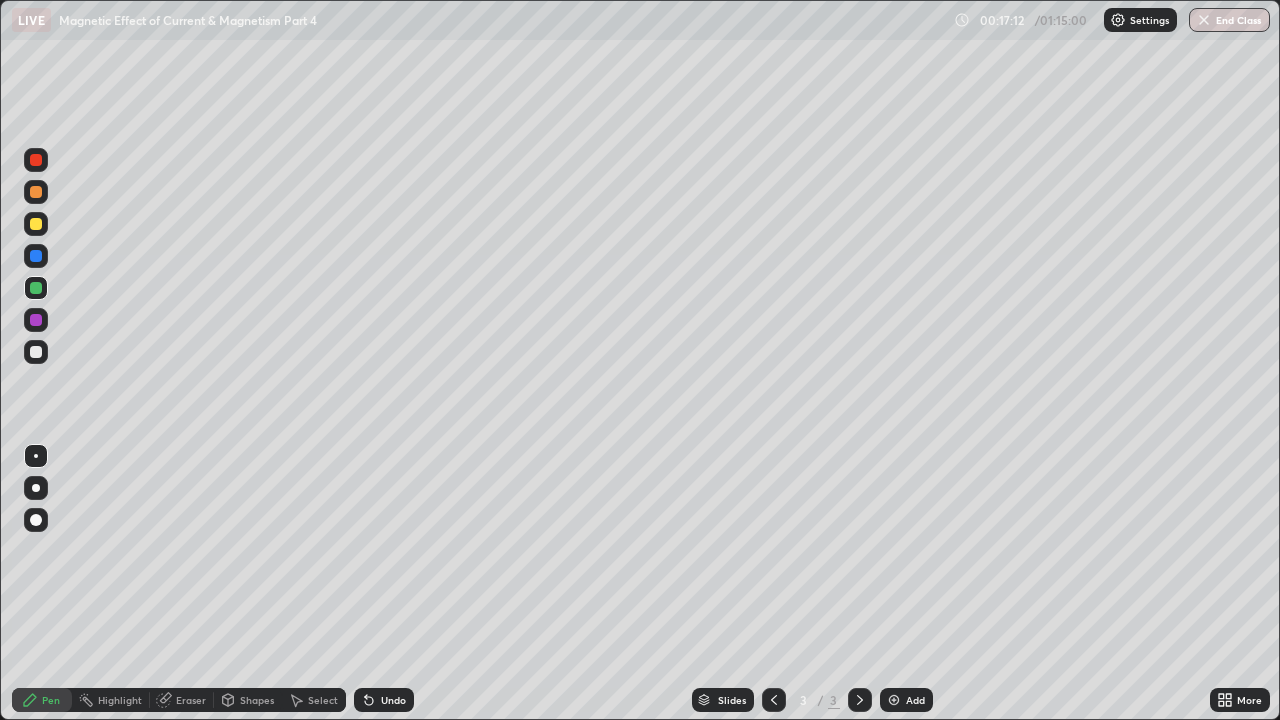 click on "Undo" at bounding box center (393, 700) 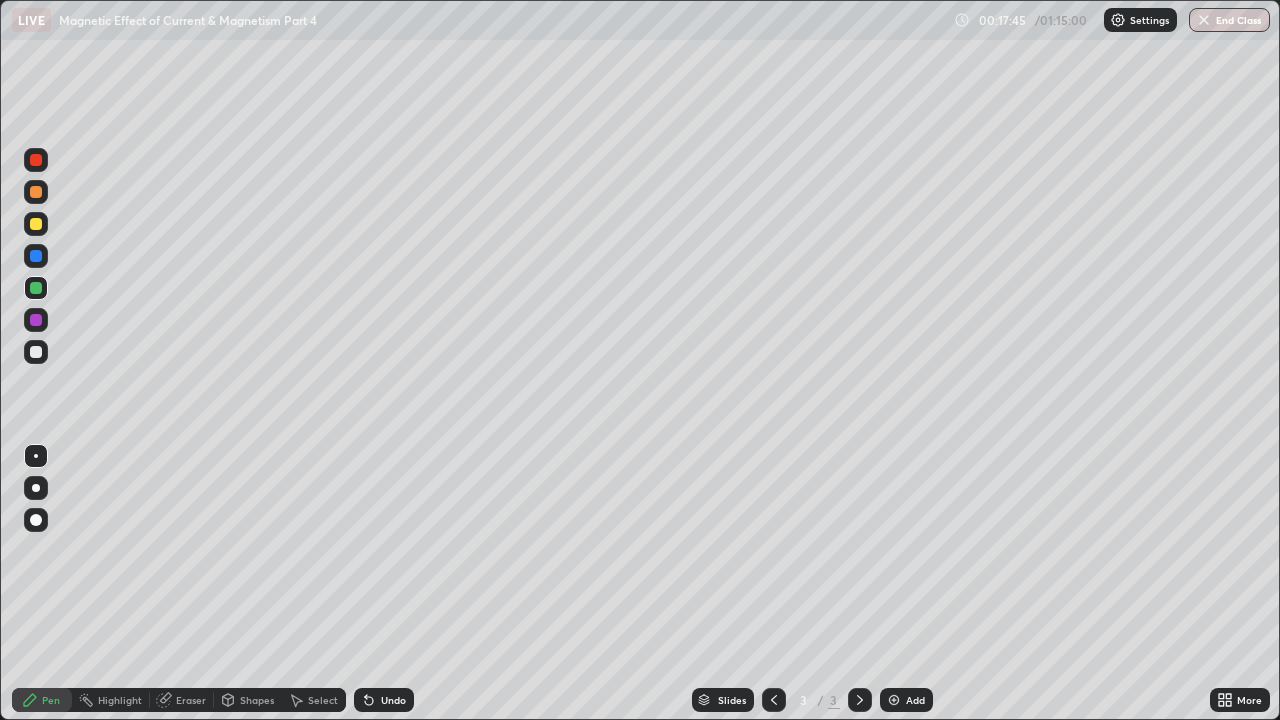 click on "Eraser" at bounding box center (191, 700) 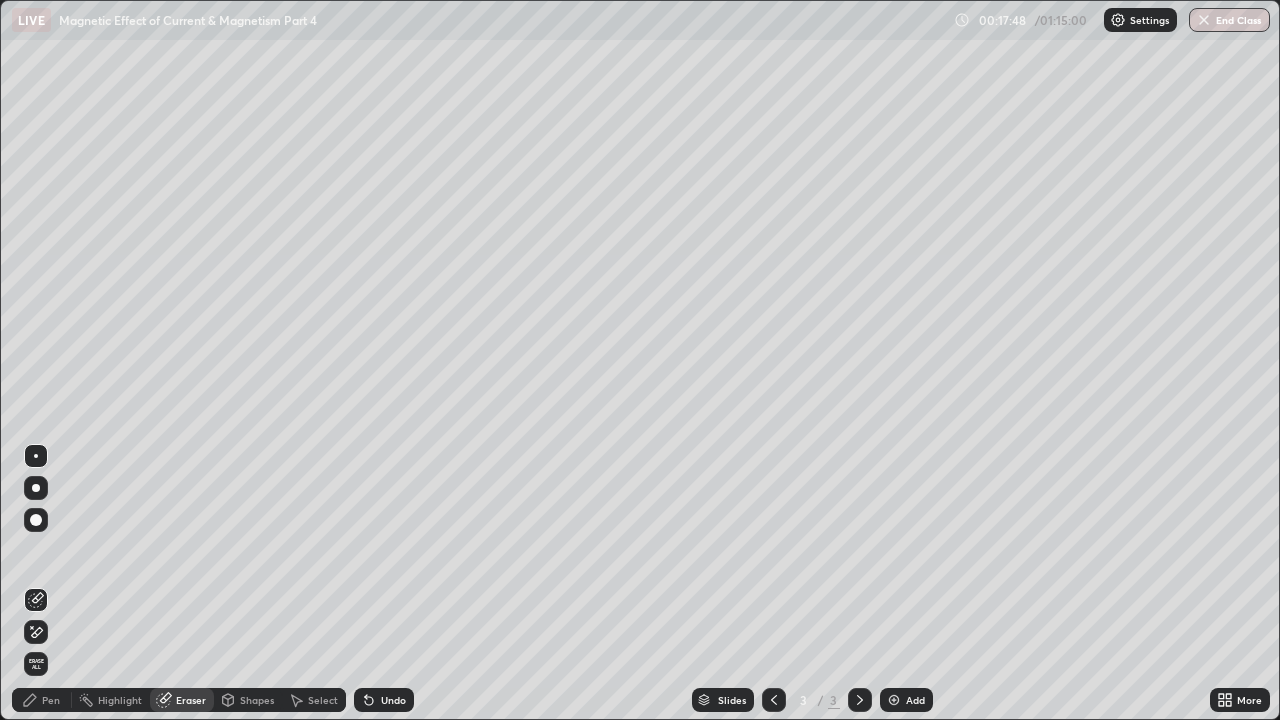 click on "Pen" at bounding box center [51, 700] 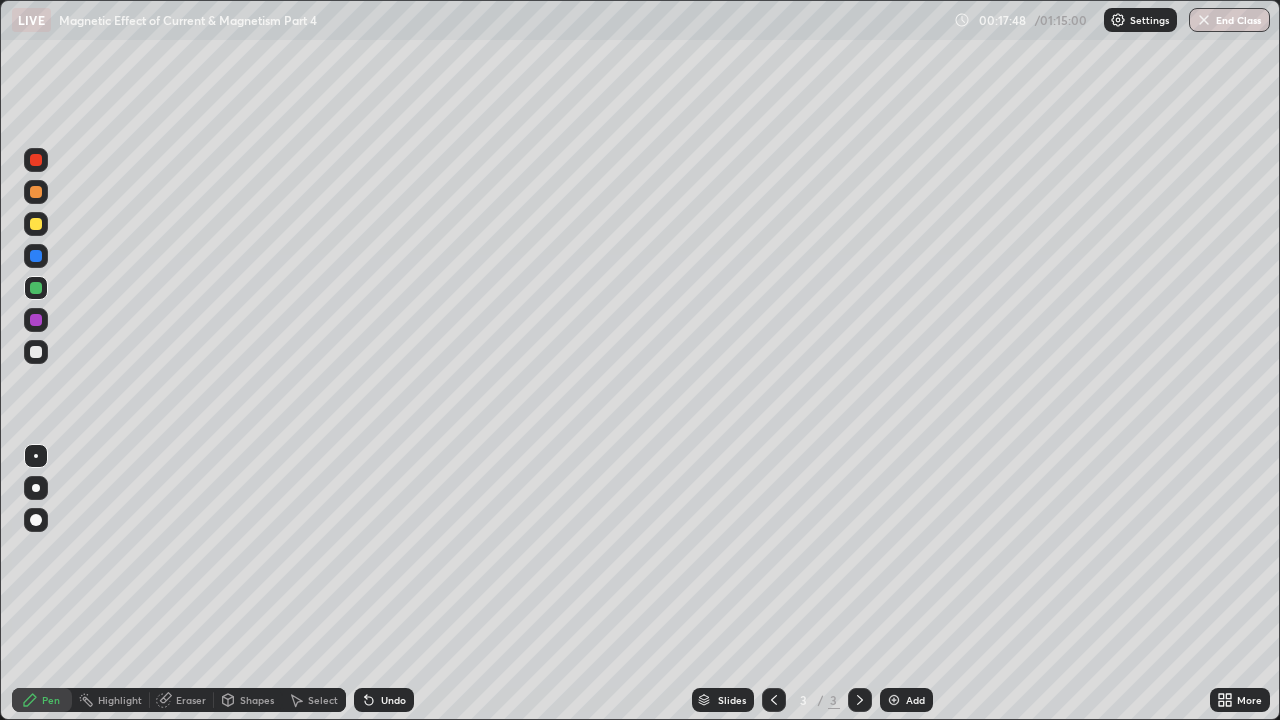 click at bounding box center [36, 352] 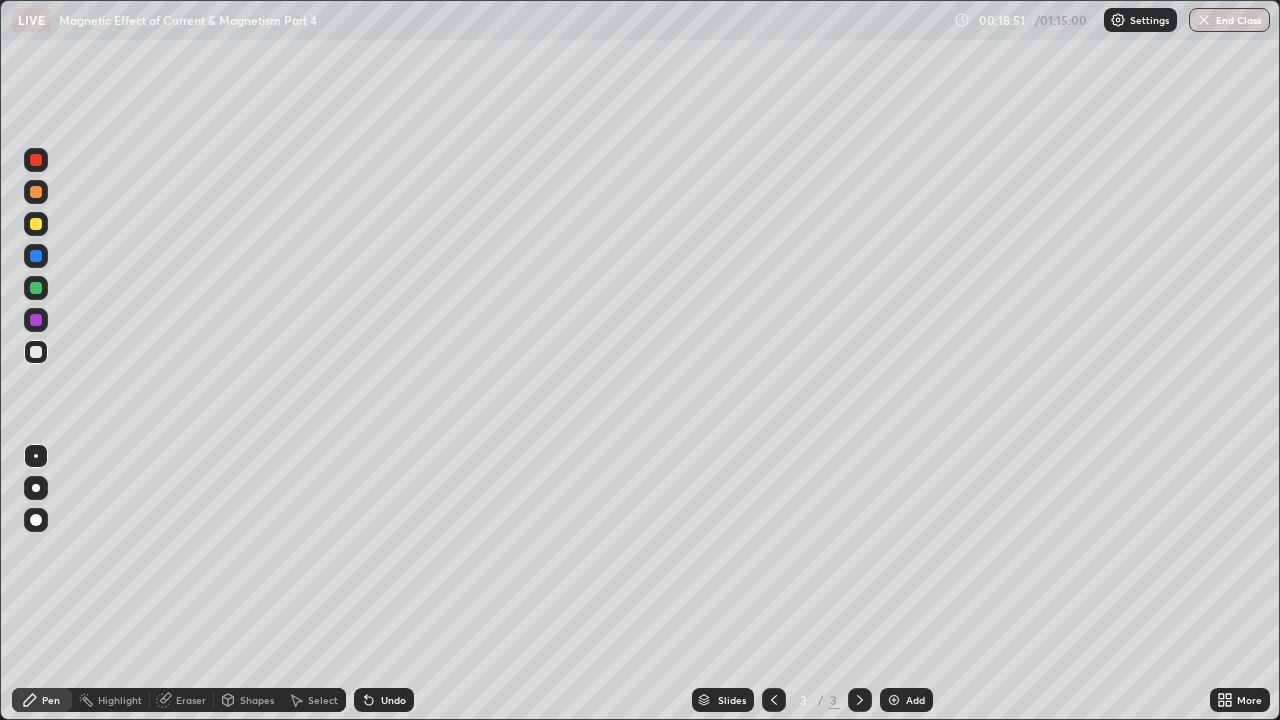 click on "Eraser" at bounding box center (191, 700) 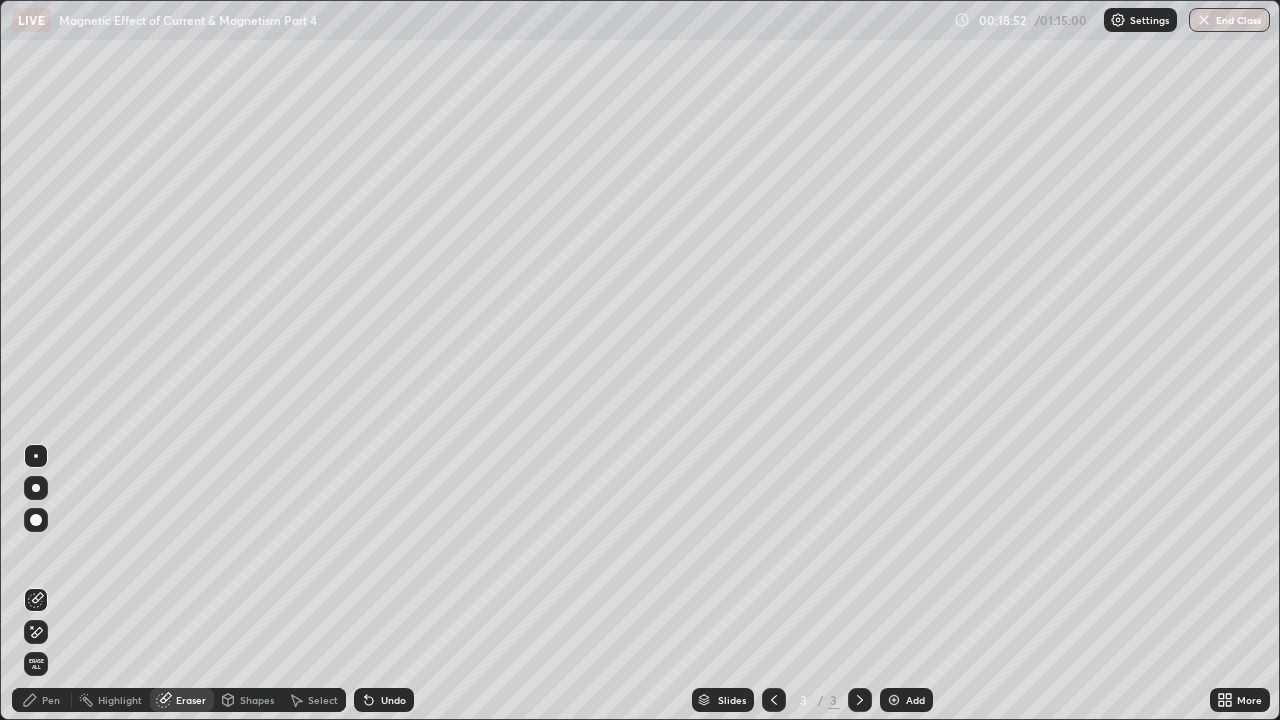 click at bounding box center (36, 520) 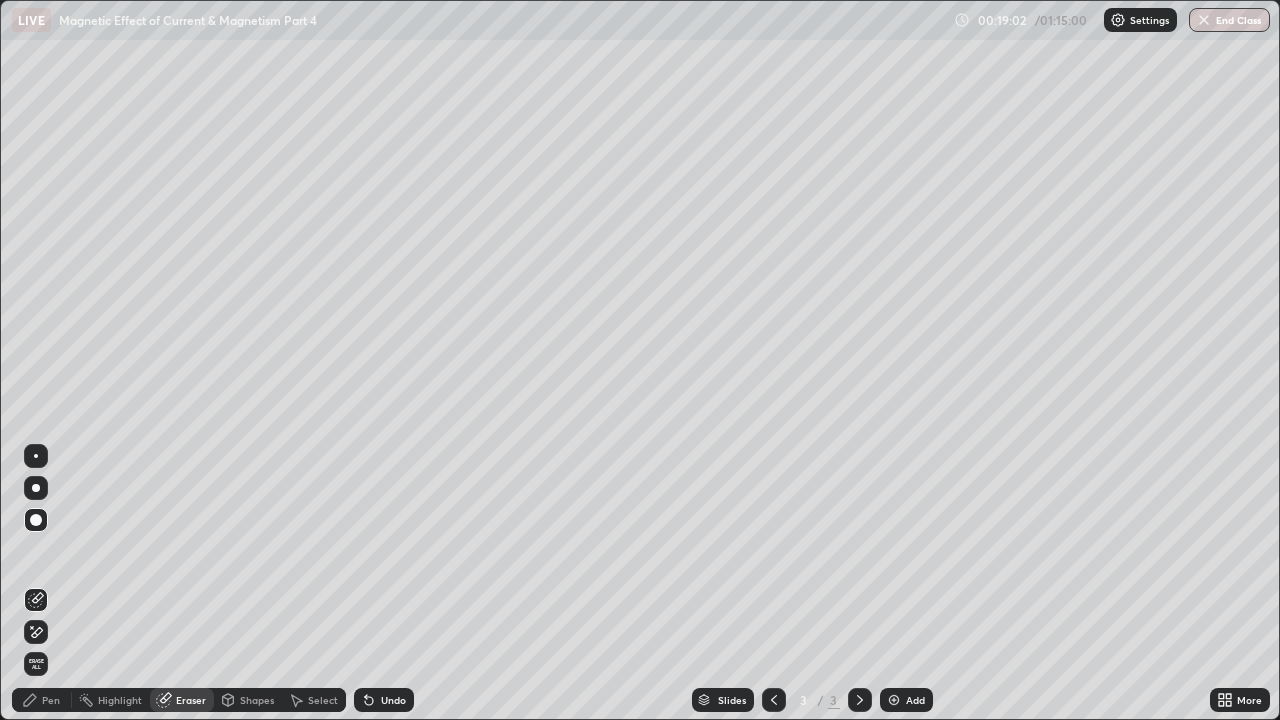 click on "Pen" at bounding box center [51, 700] 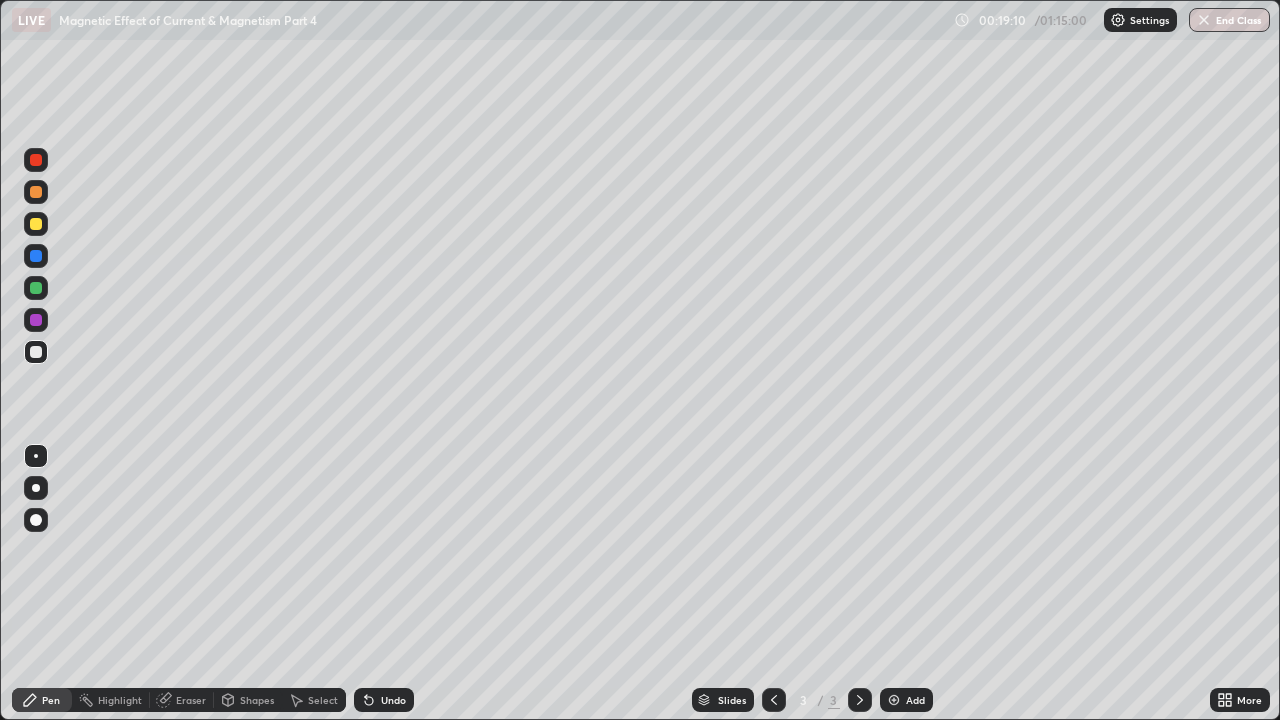 click 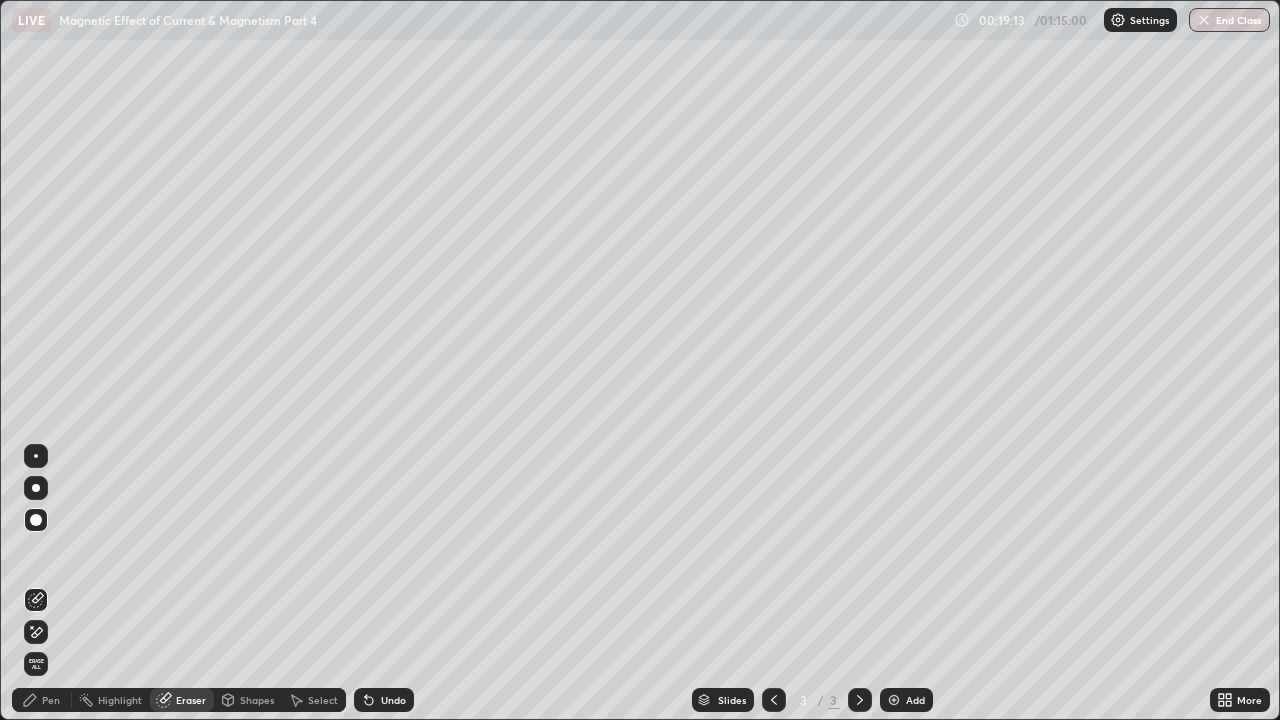 click on "Pen" at bounding box center (42, 700) 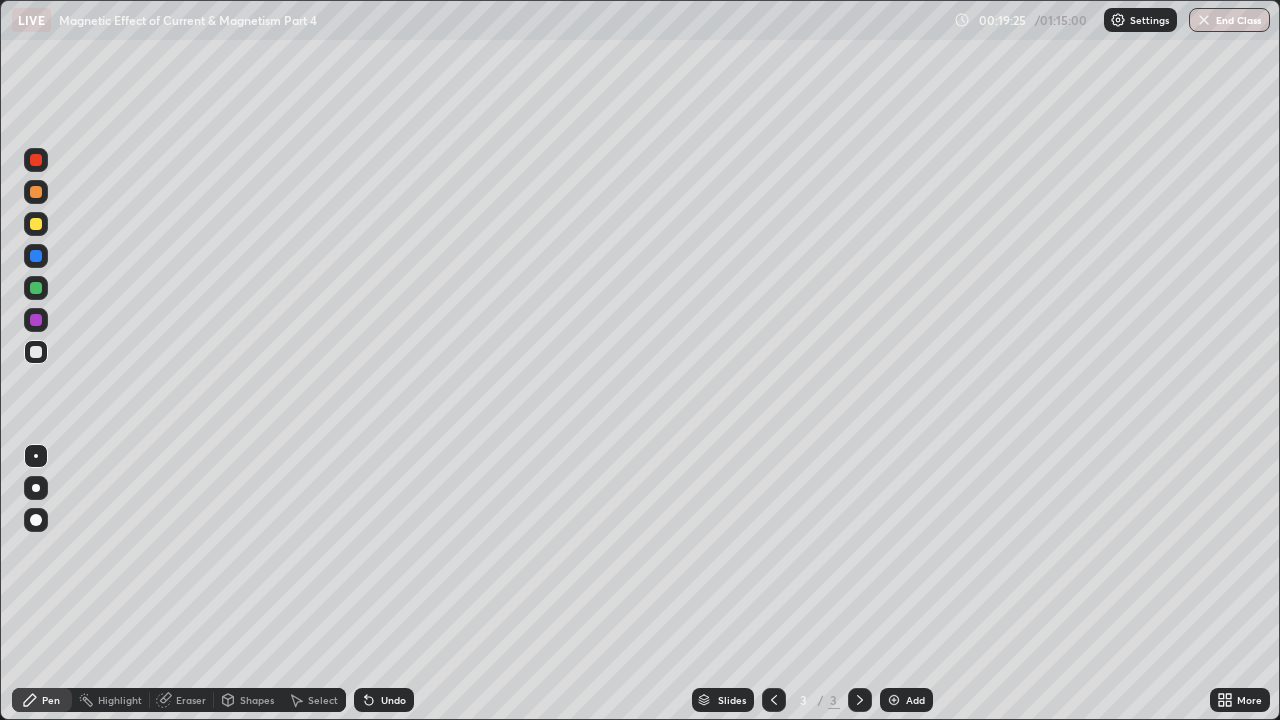 click at bounding box center [36, 288] 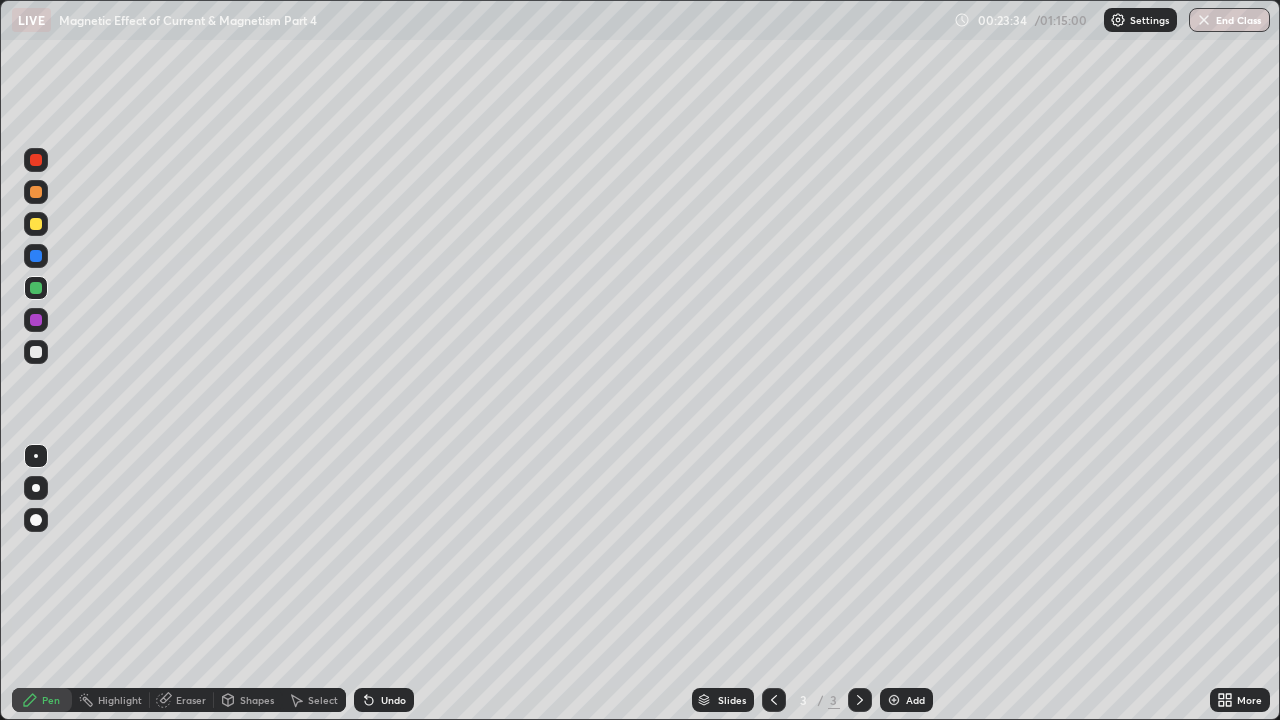 click at bounding box center [894, 700] 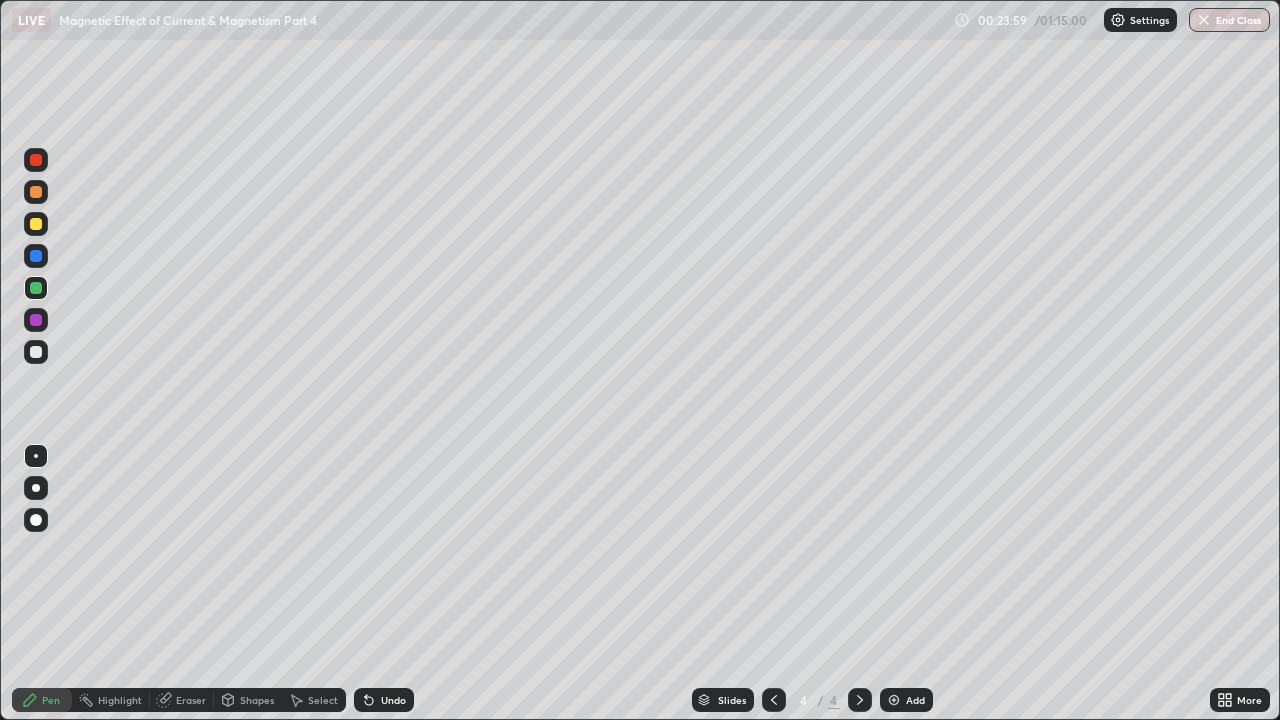 click at bounding box center (36, 352) 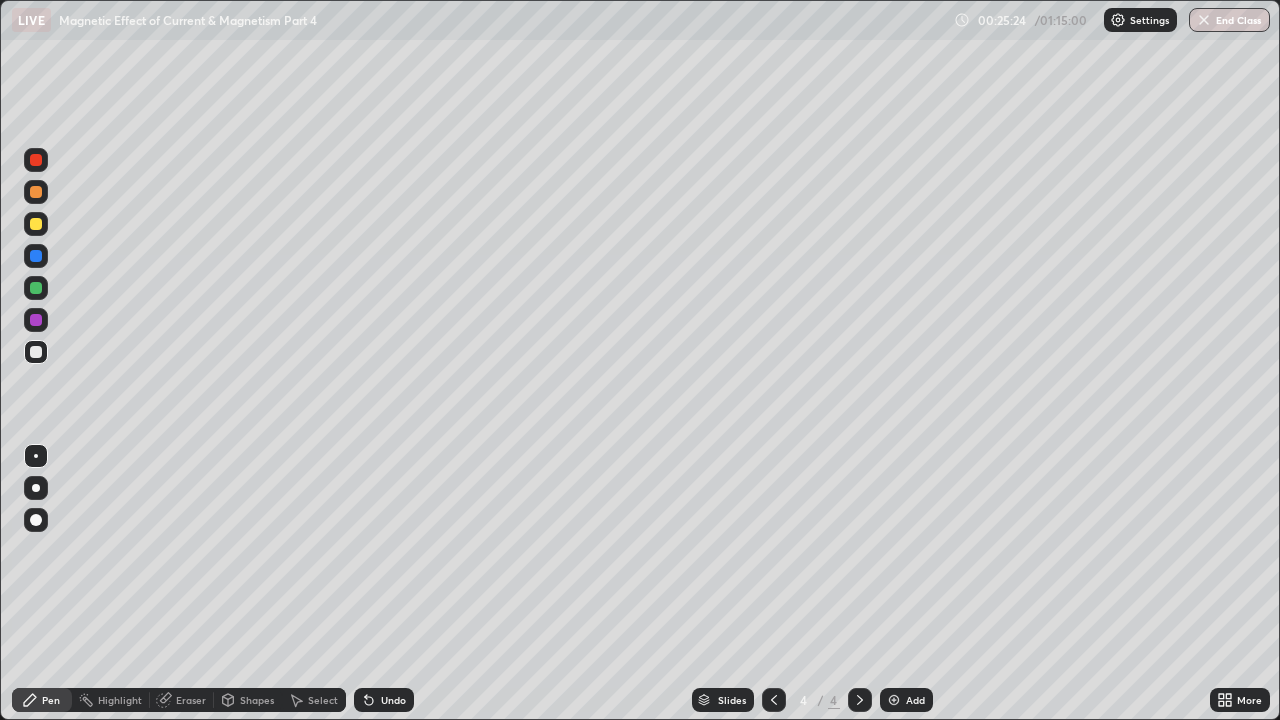 click 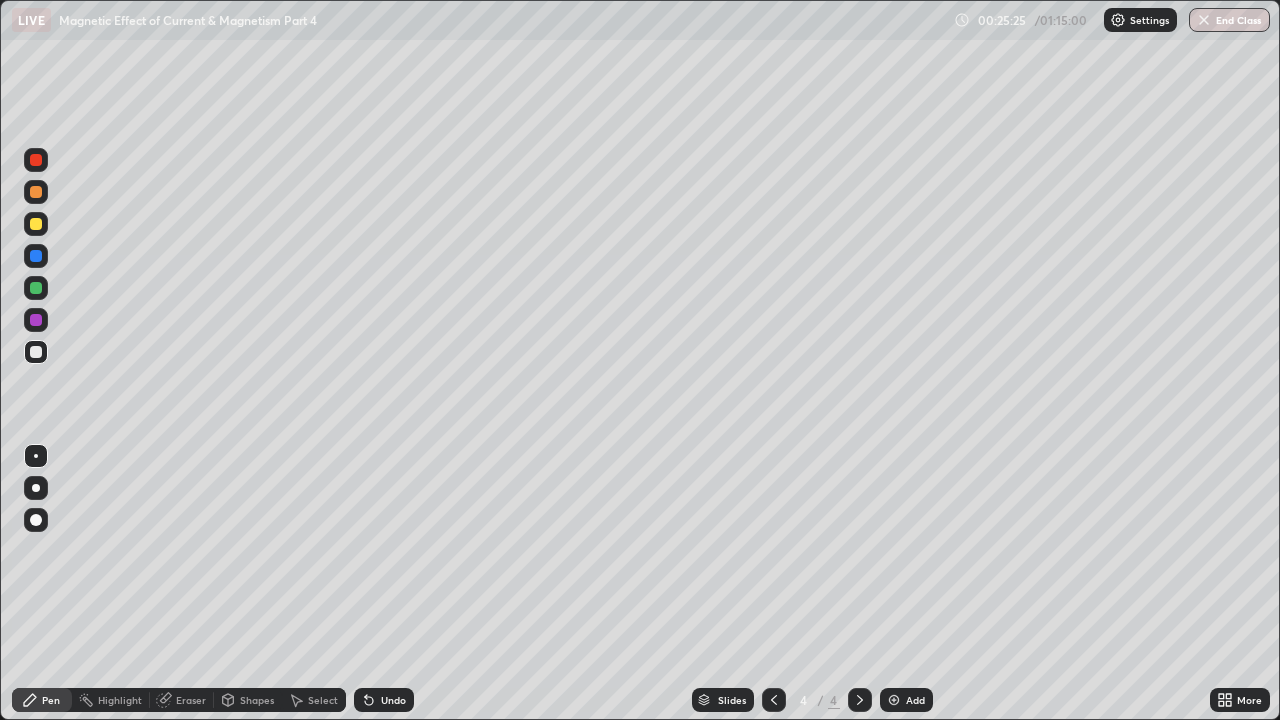 click 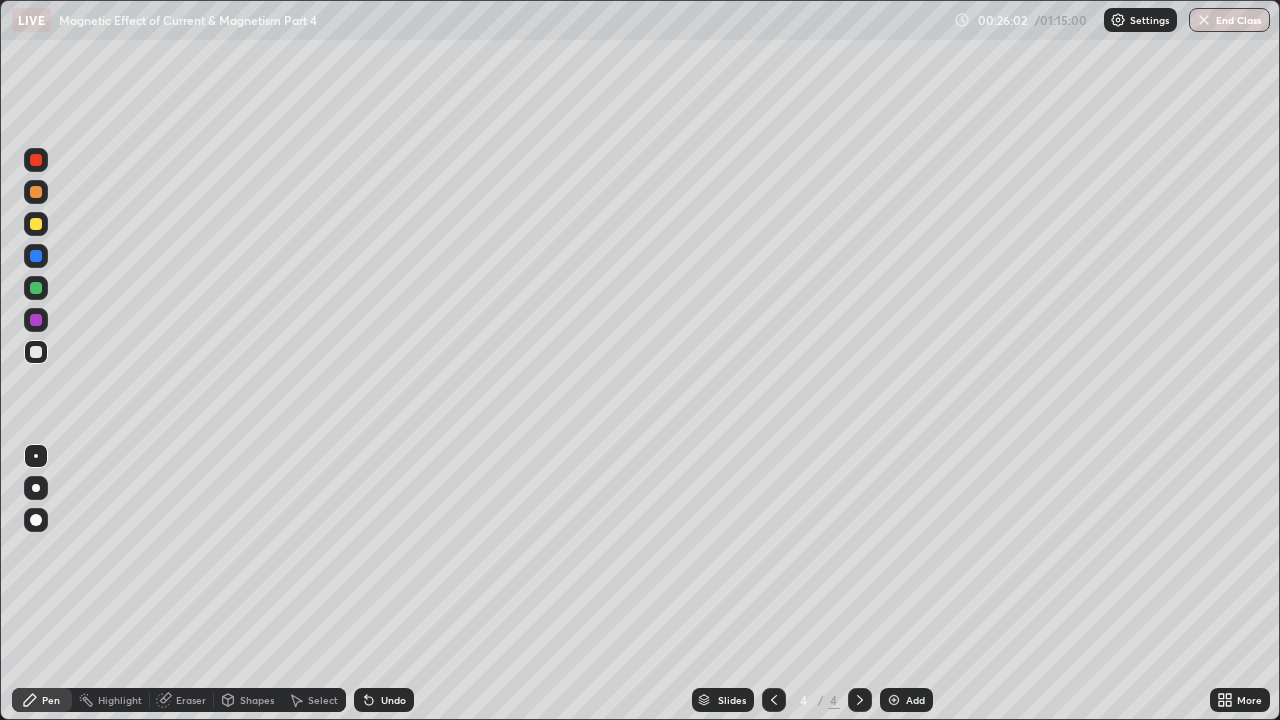 click on "Undo" at bounding box center (393, 700) 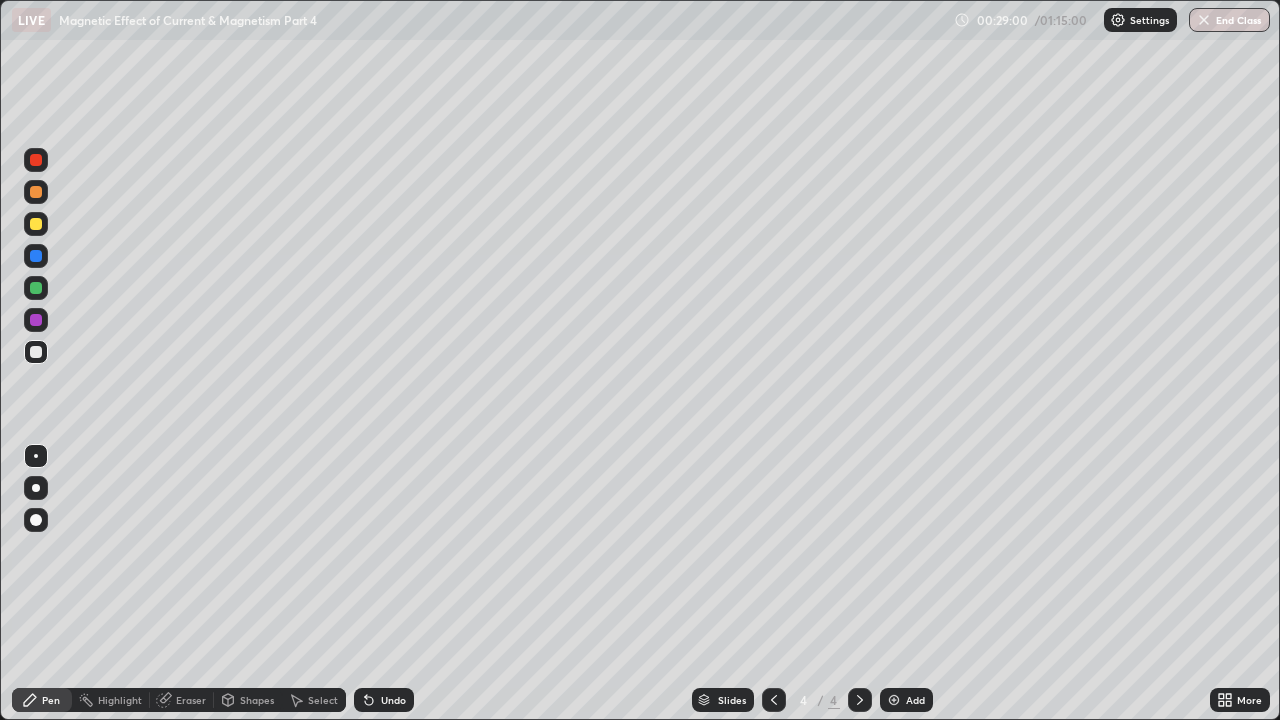 click on "Undo" at bounding box center (393, 700) 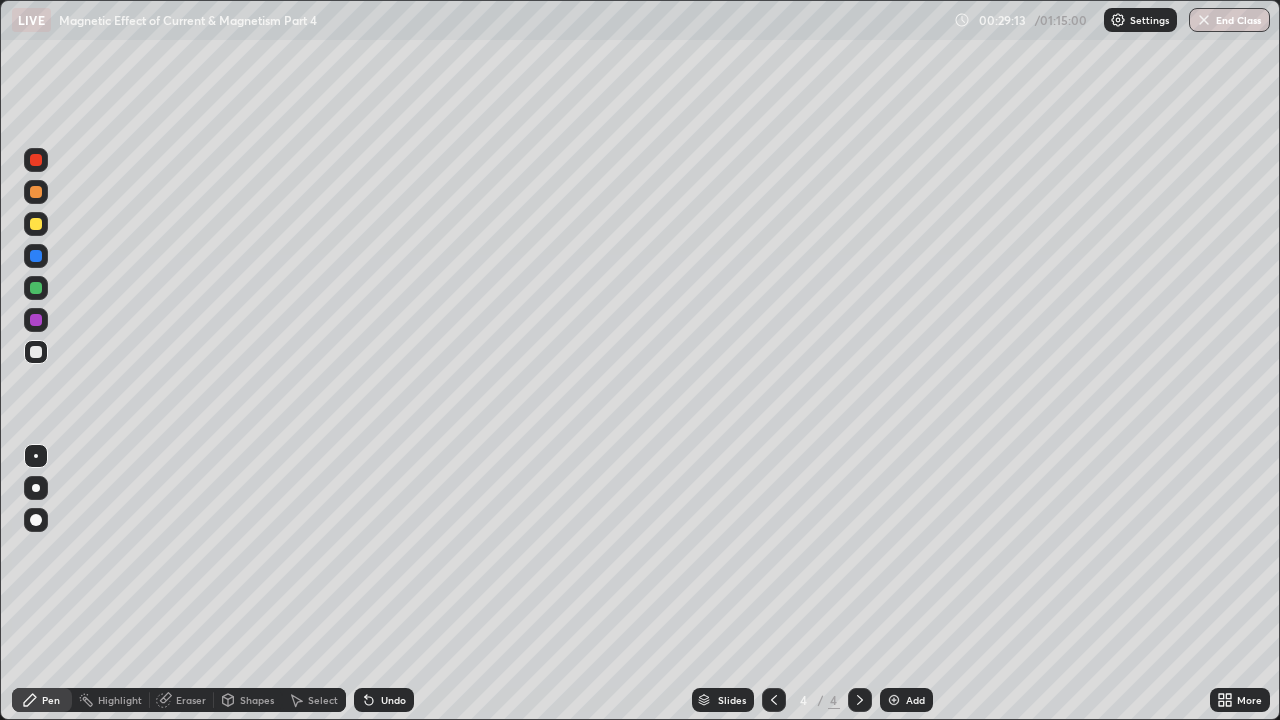 click on "Undo" at bounding box center (384, 700) 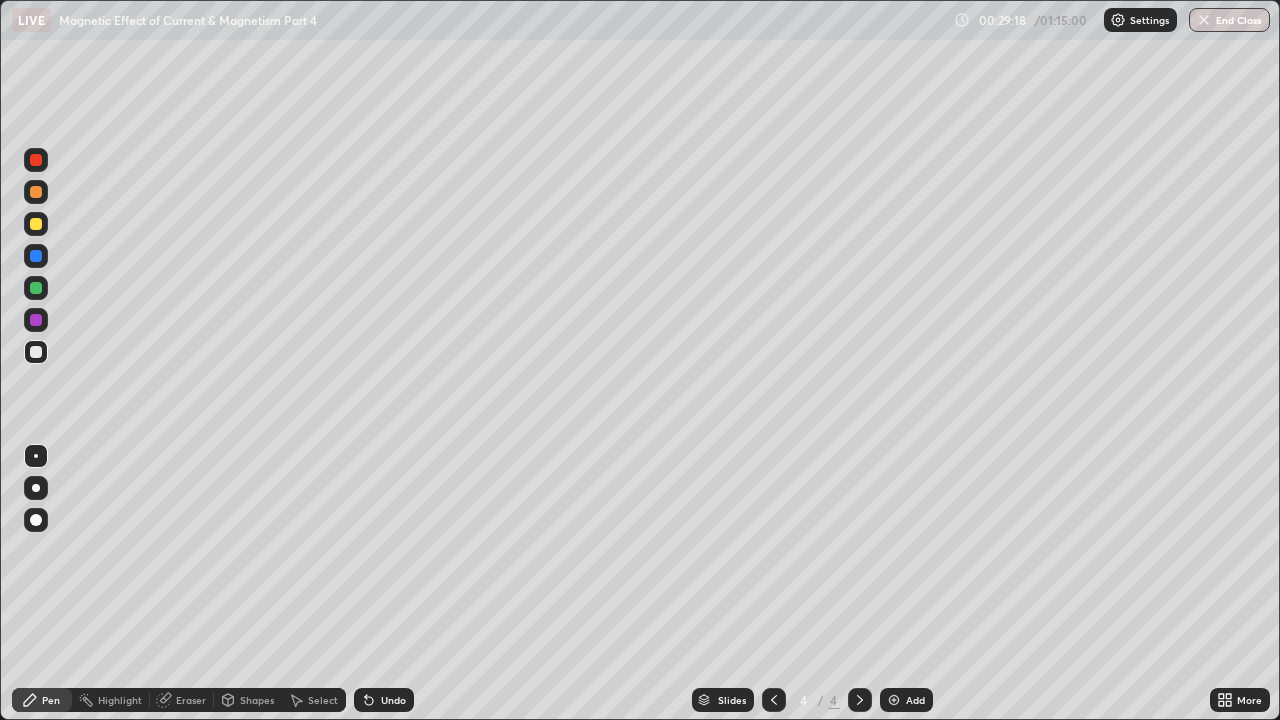 click on "Eraser" at bounding box center (191, 700) 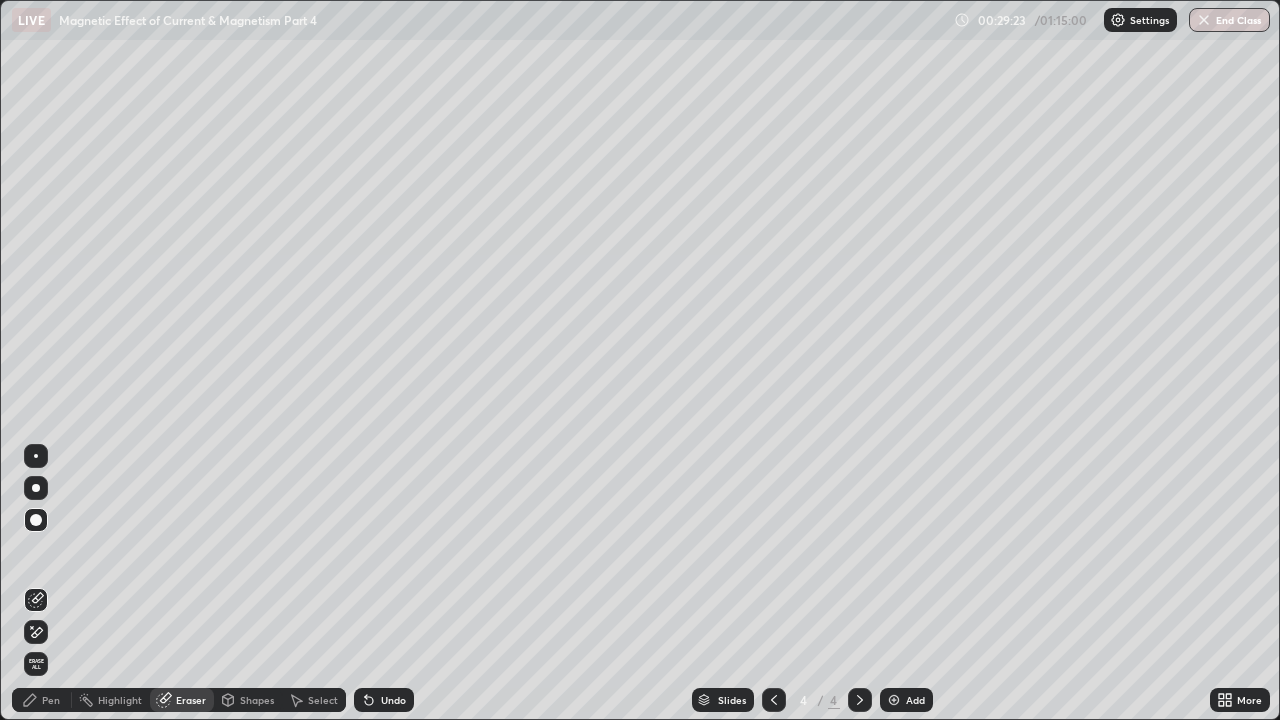 click on "Pen" at bounding box center (51, 700) 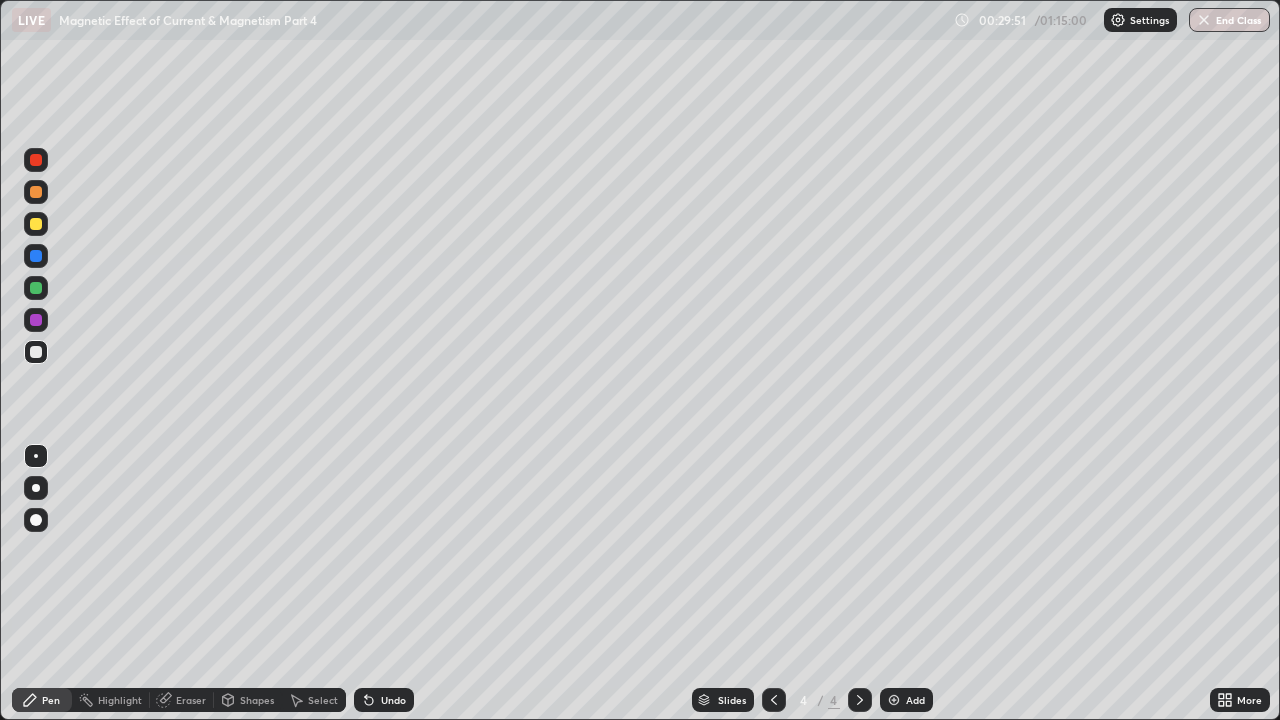 click on "Undo" at bounding box center (393, 700) 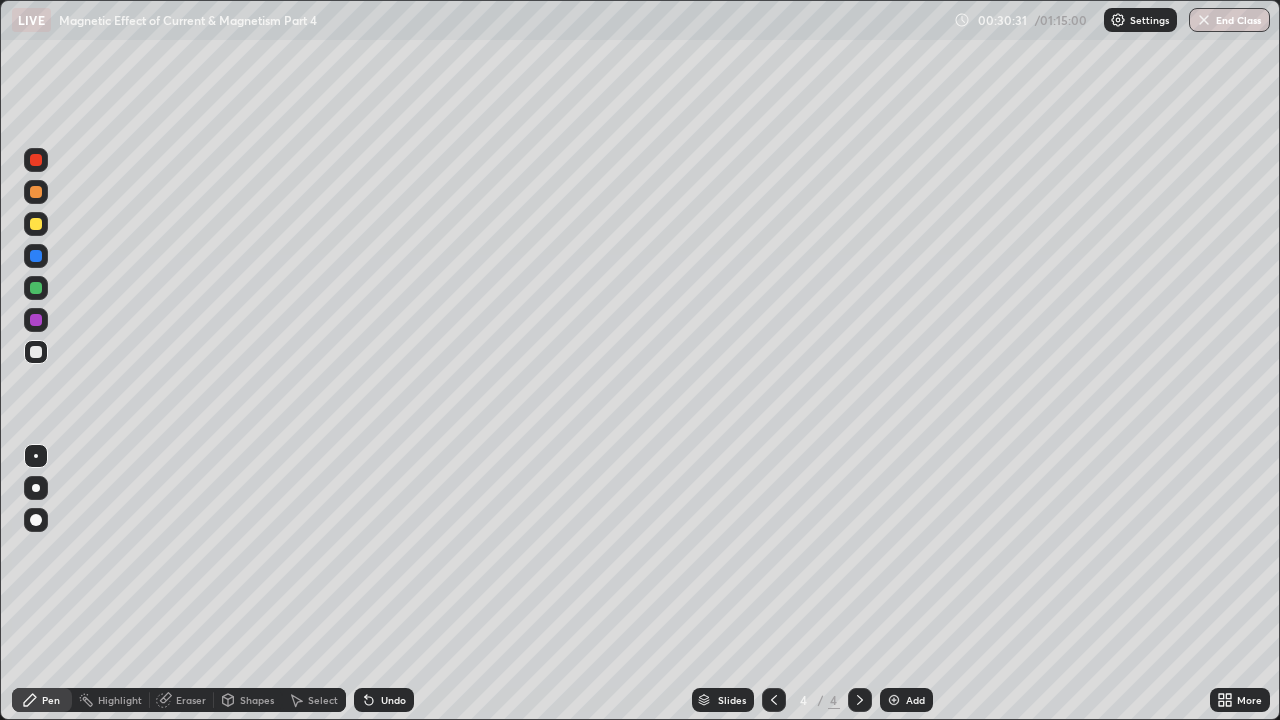 click at bounding box center (36, 224) 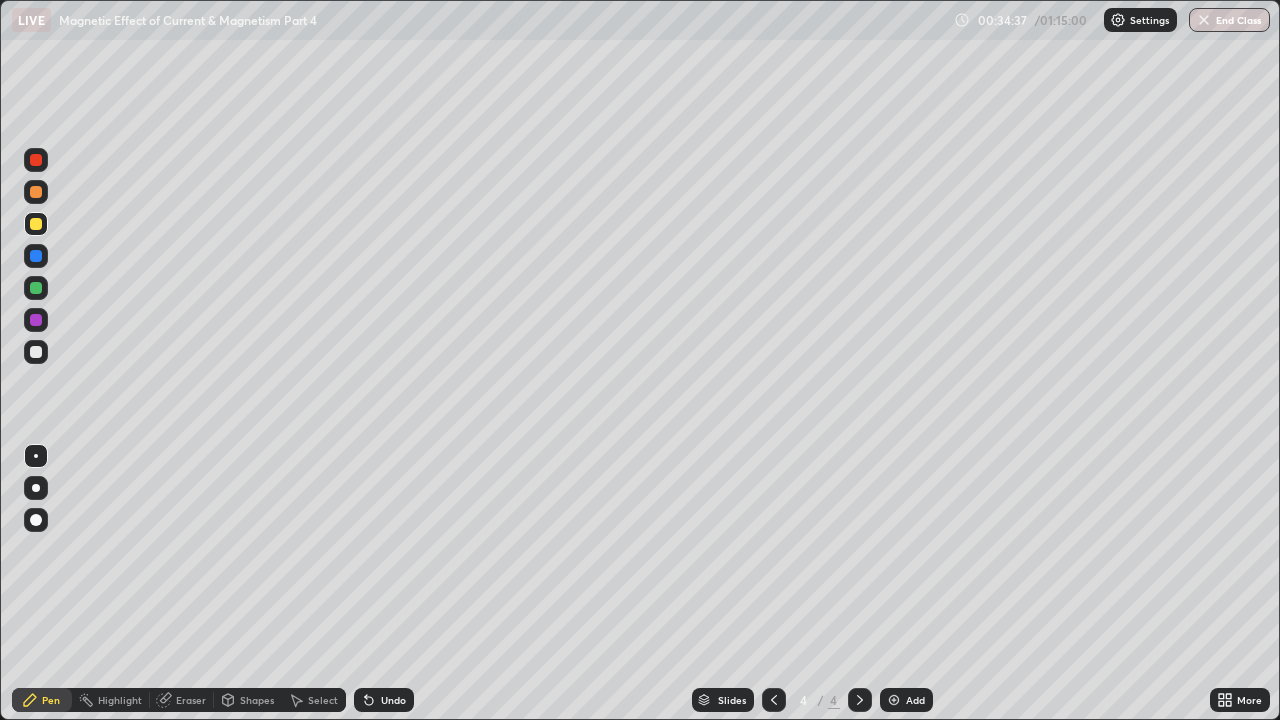 click on "Add" at bounding box center [906, 700] 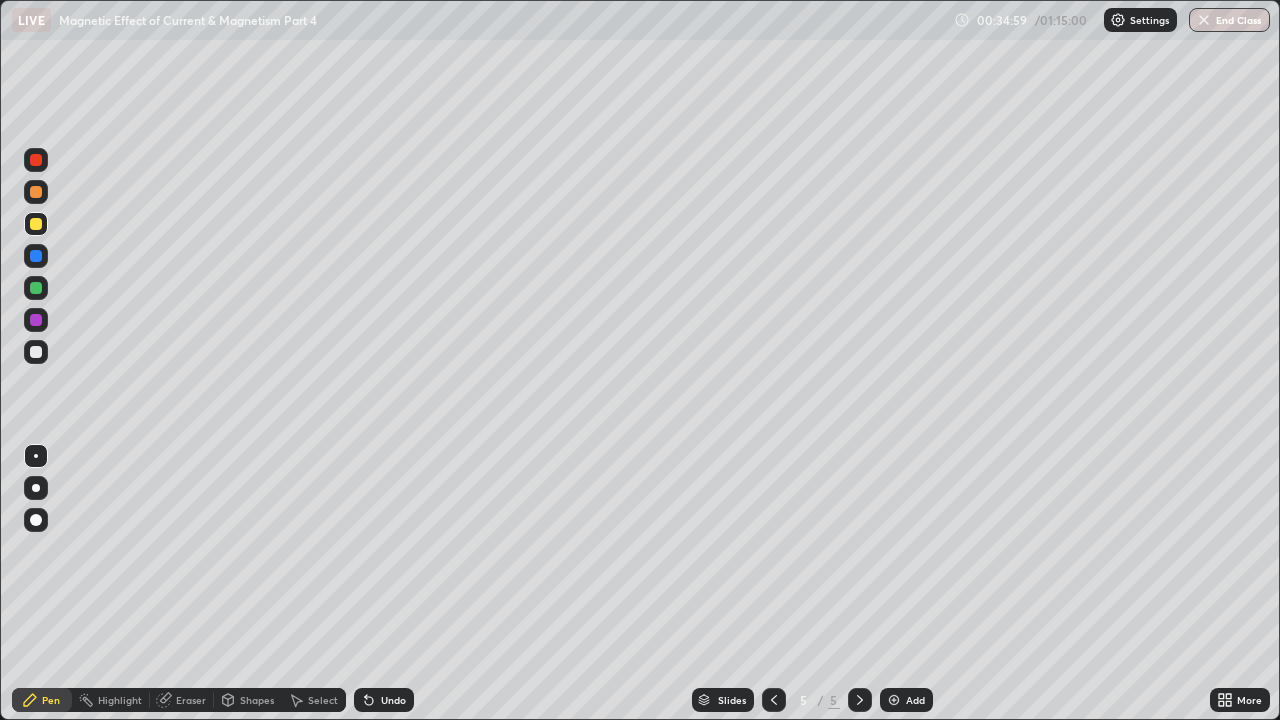 click at bounding box center (36, 352) 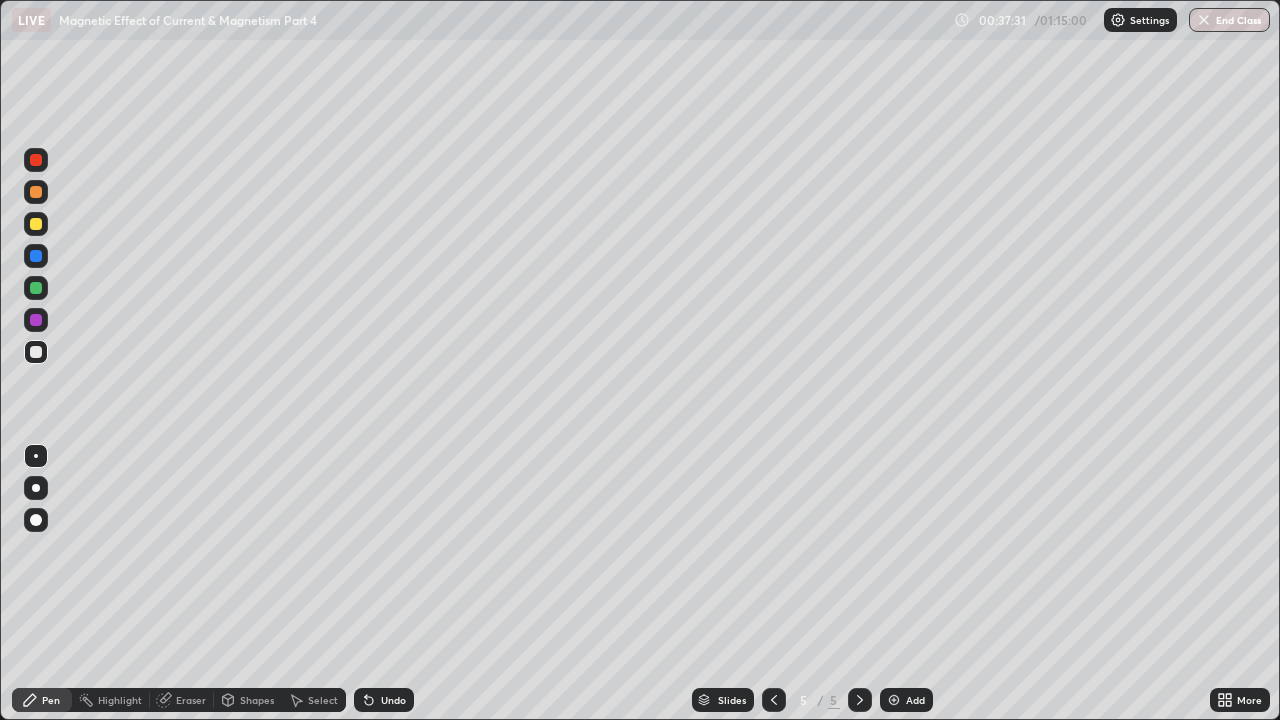 click on "Undo" at bounding box center [384, 700] 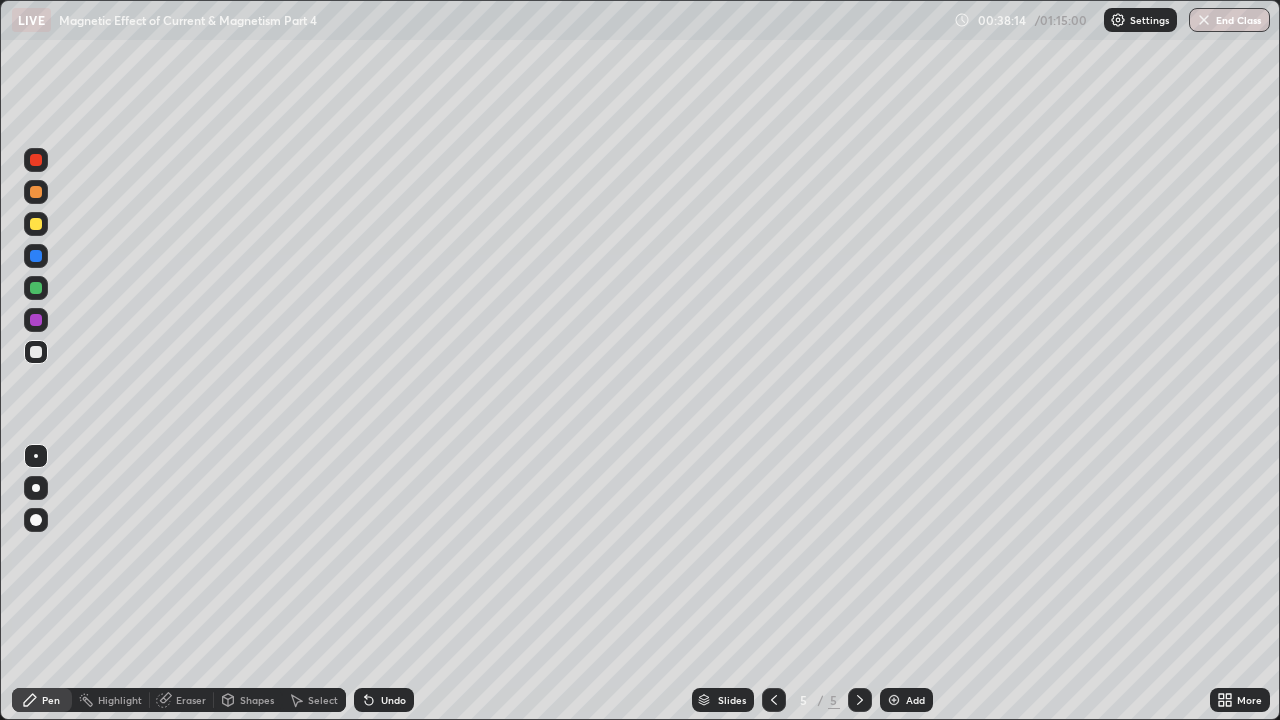 click on "Eraser" at bounding box center [191, 700] 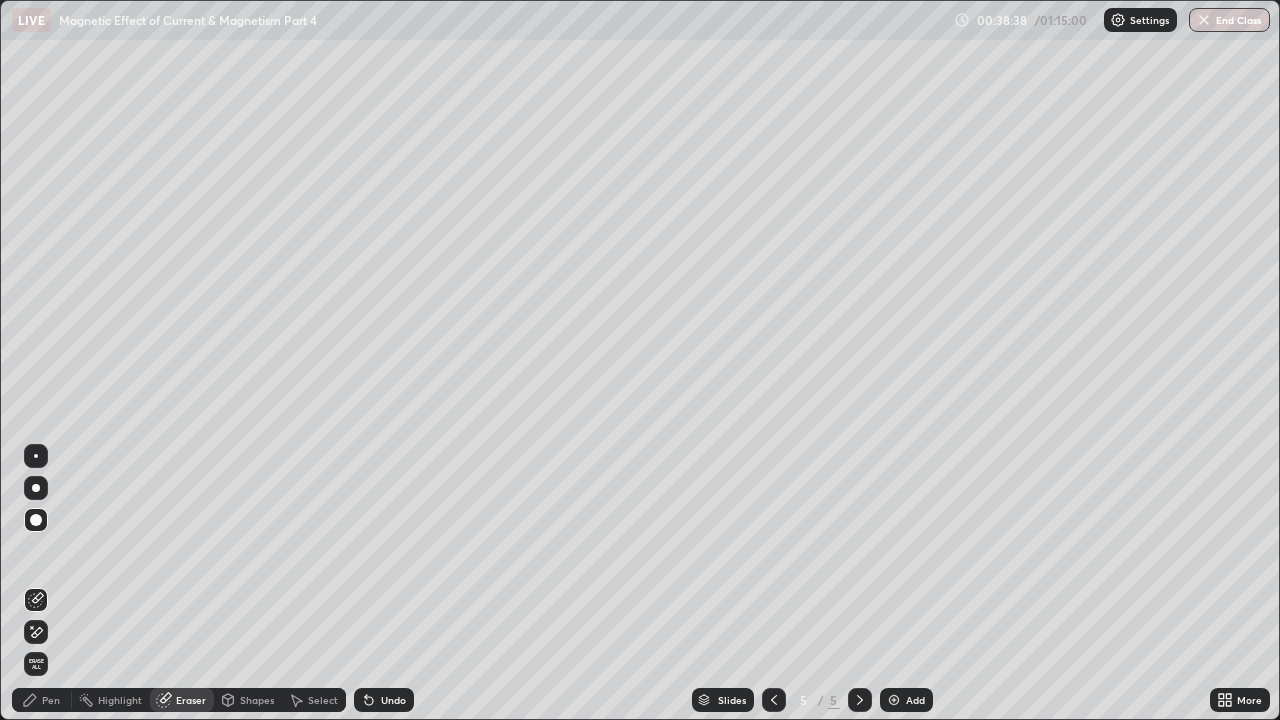 click on "Pen" at bounding box center [51, 700] 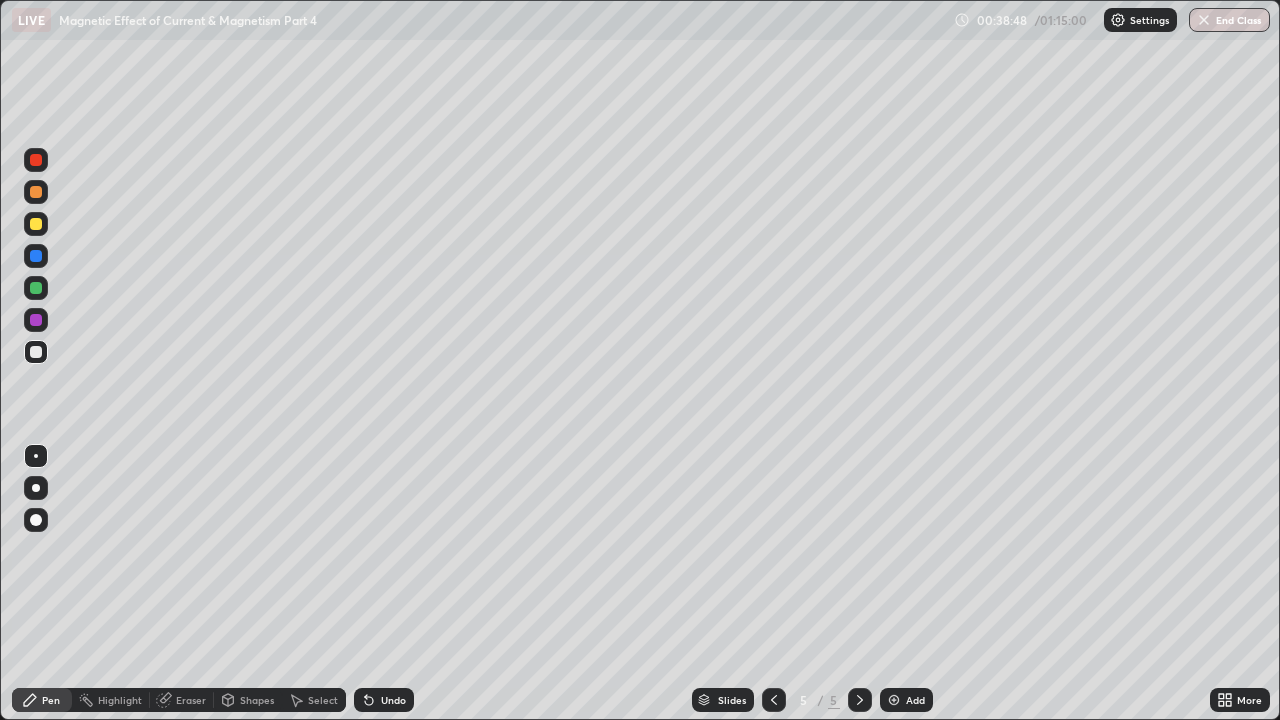 click on "Undo" at bounding box center (393, 700) 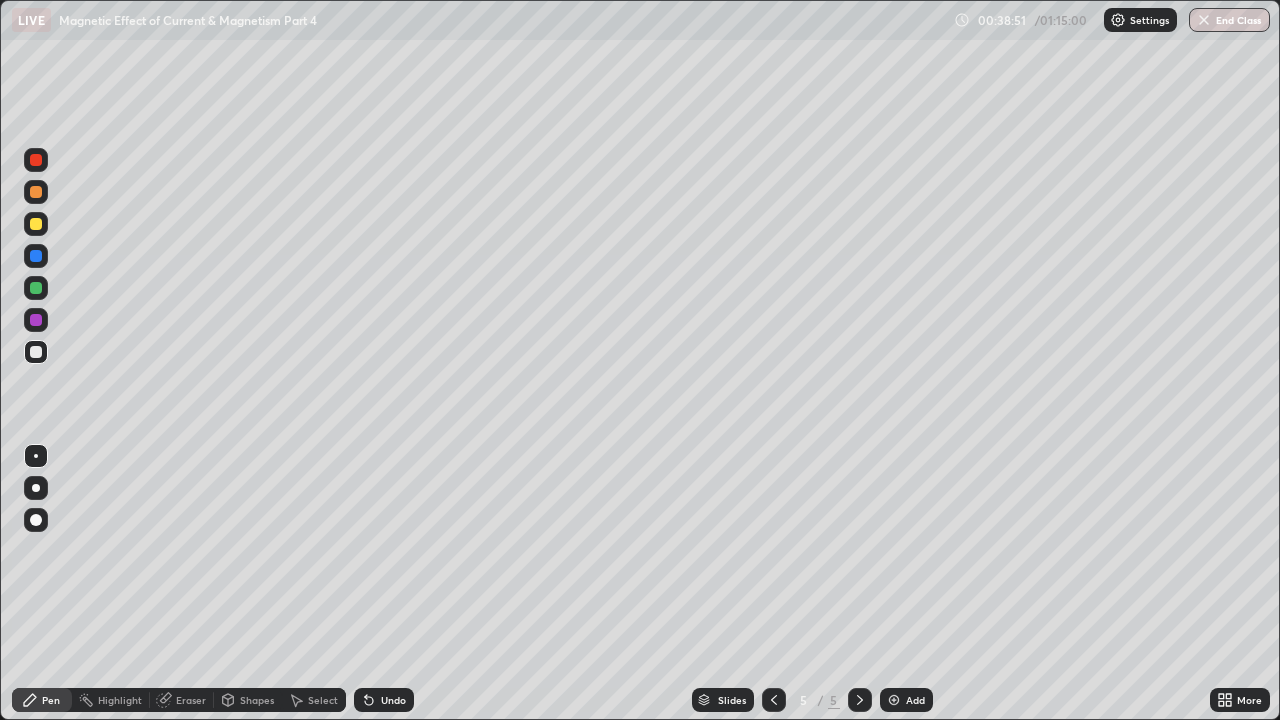 click on "Undo" at bounding box center (393, 700) 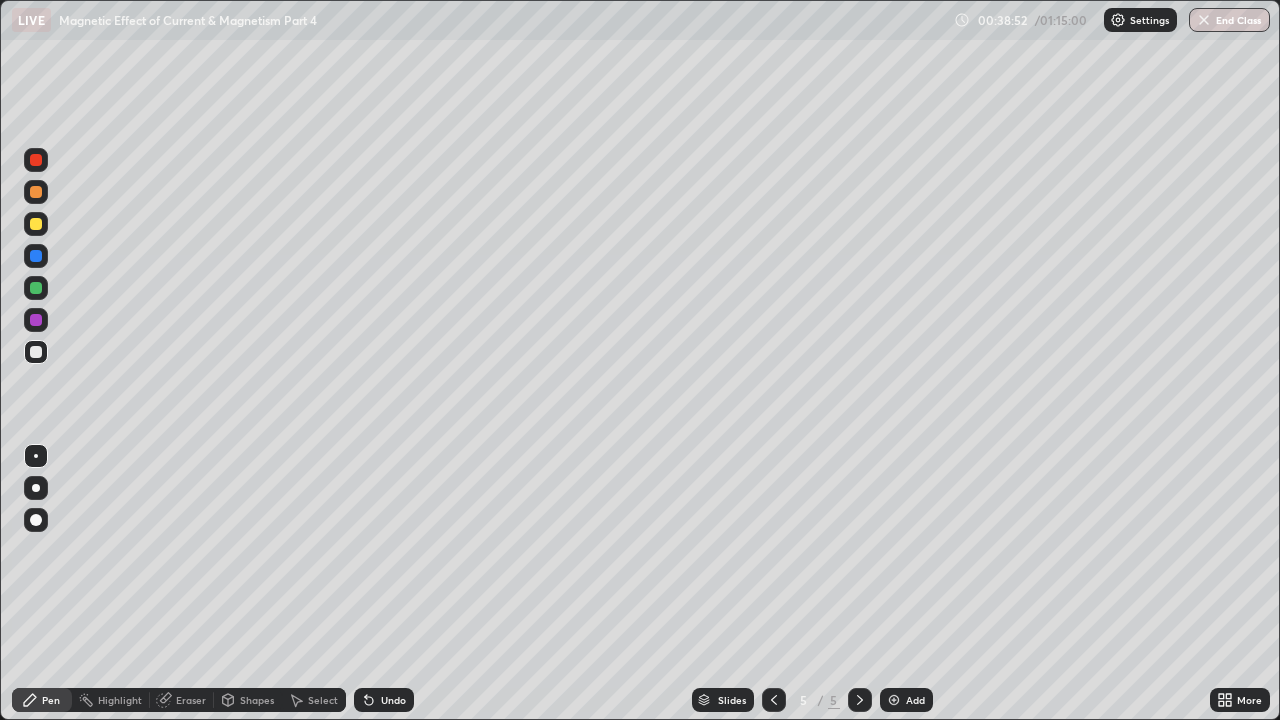 click on "Undo" at bounding box center (393, 700) 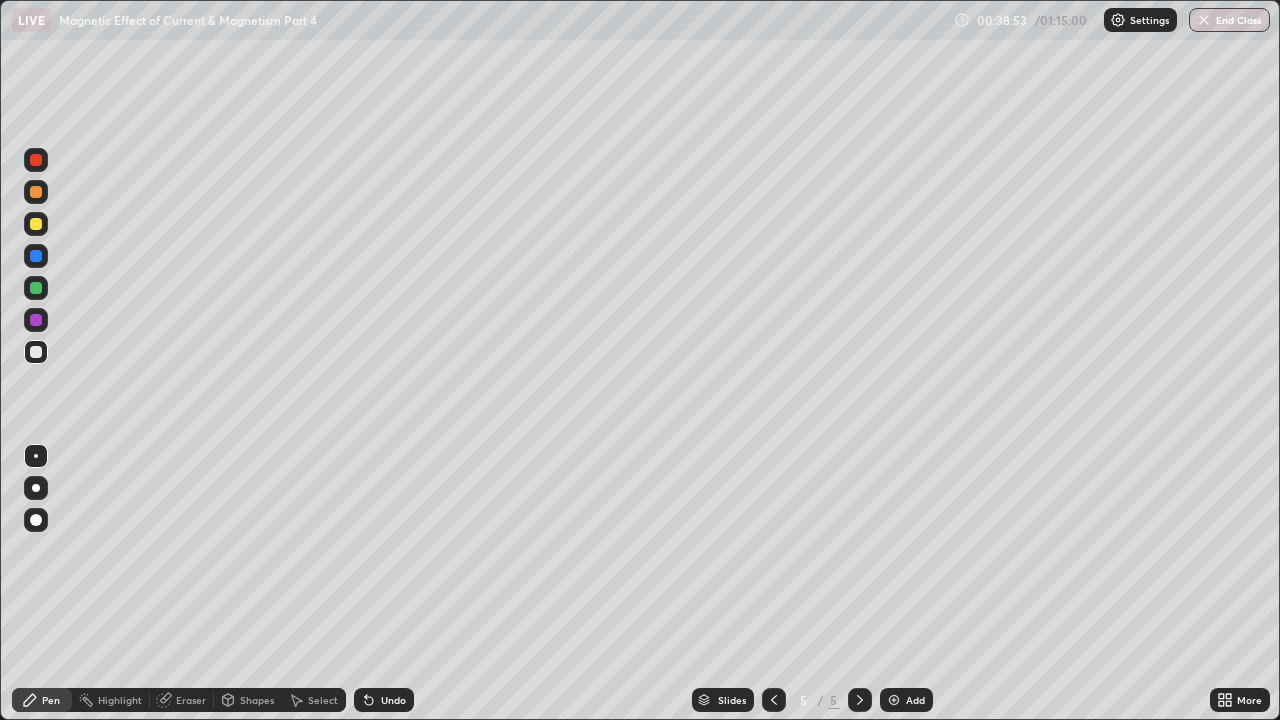 click on "Undo" at bounding box center (393, 700) 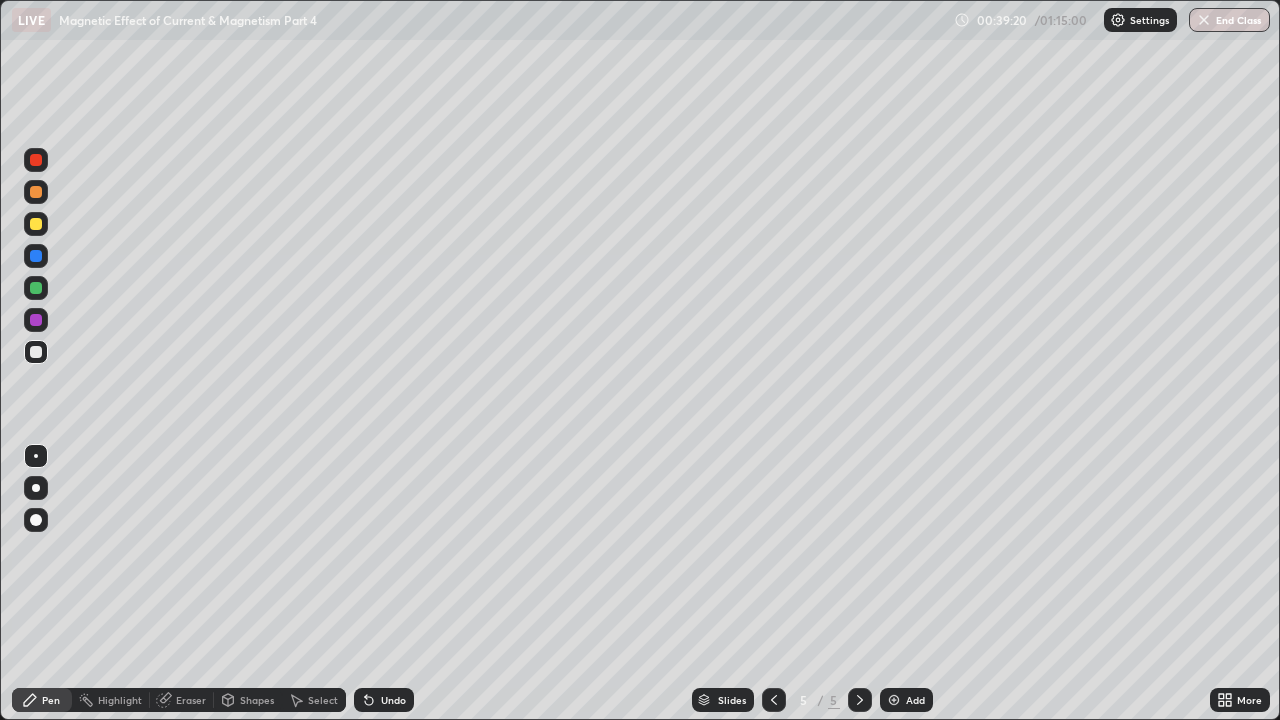 click at bounding box center (36, 224) 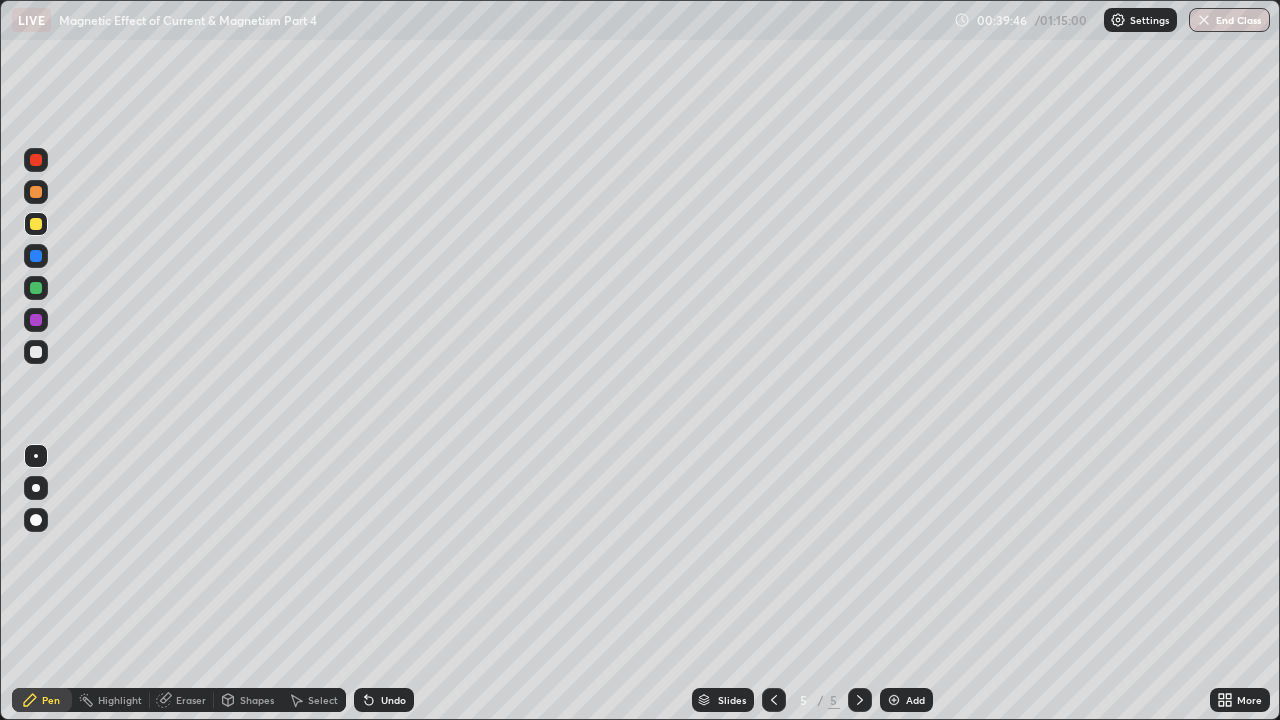click on "Undo" at bounding box center [393, 700] 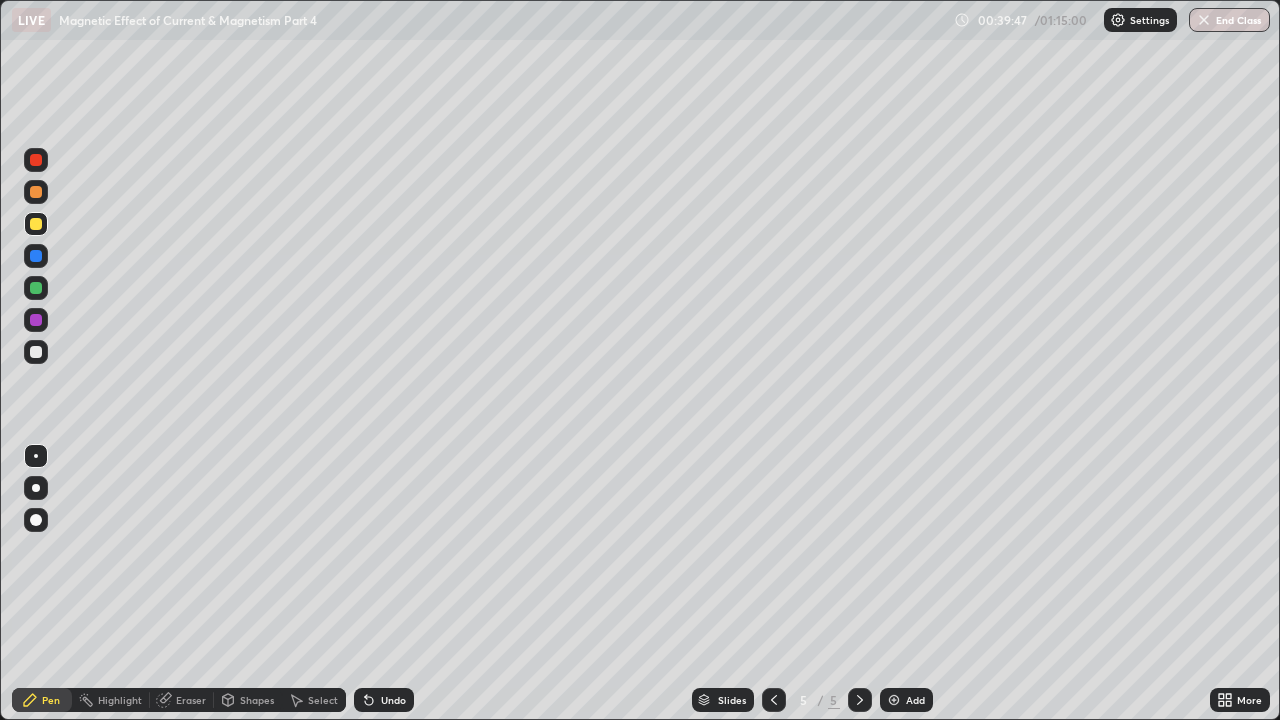 click on "Undo" at bounding box center (393, 700) 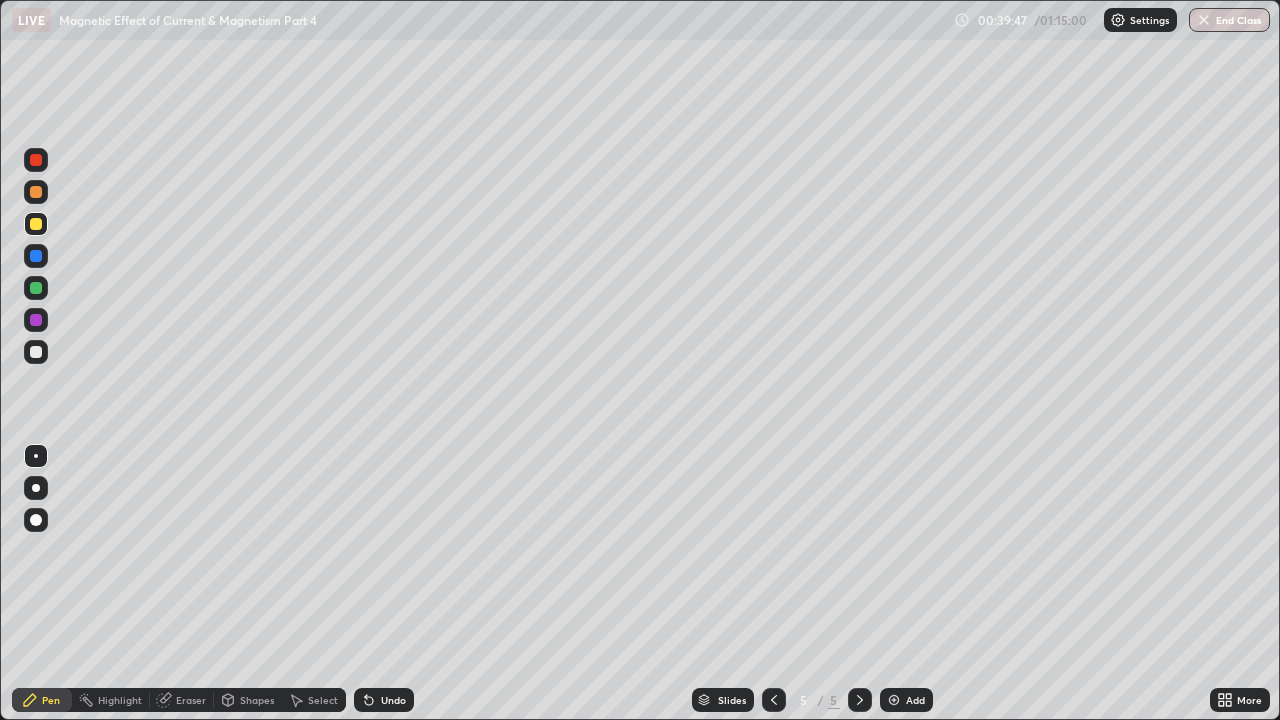 click on "Undo" at bounding box center [384, 700] 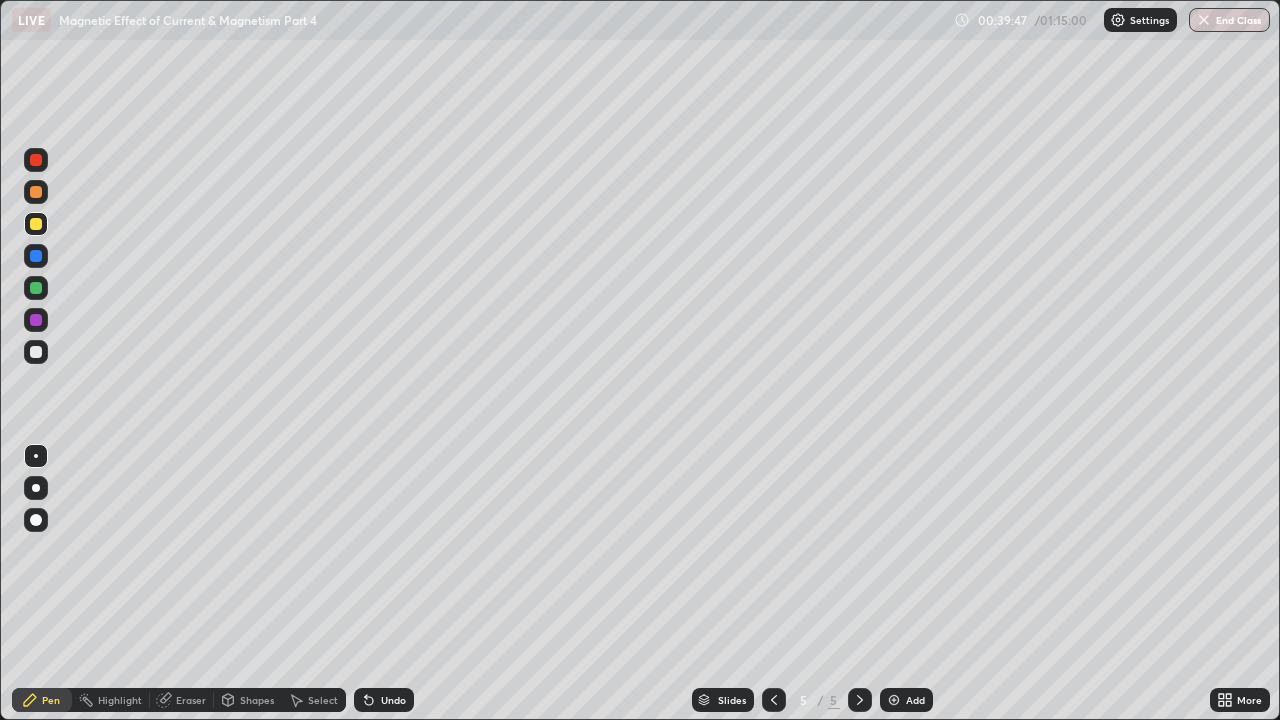 click on "Undo" at bounding box center [384, 700] 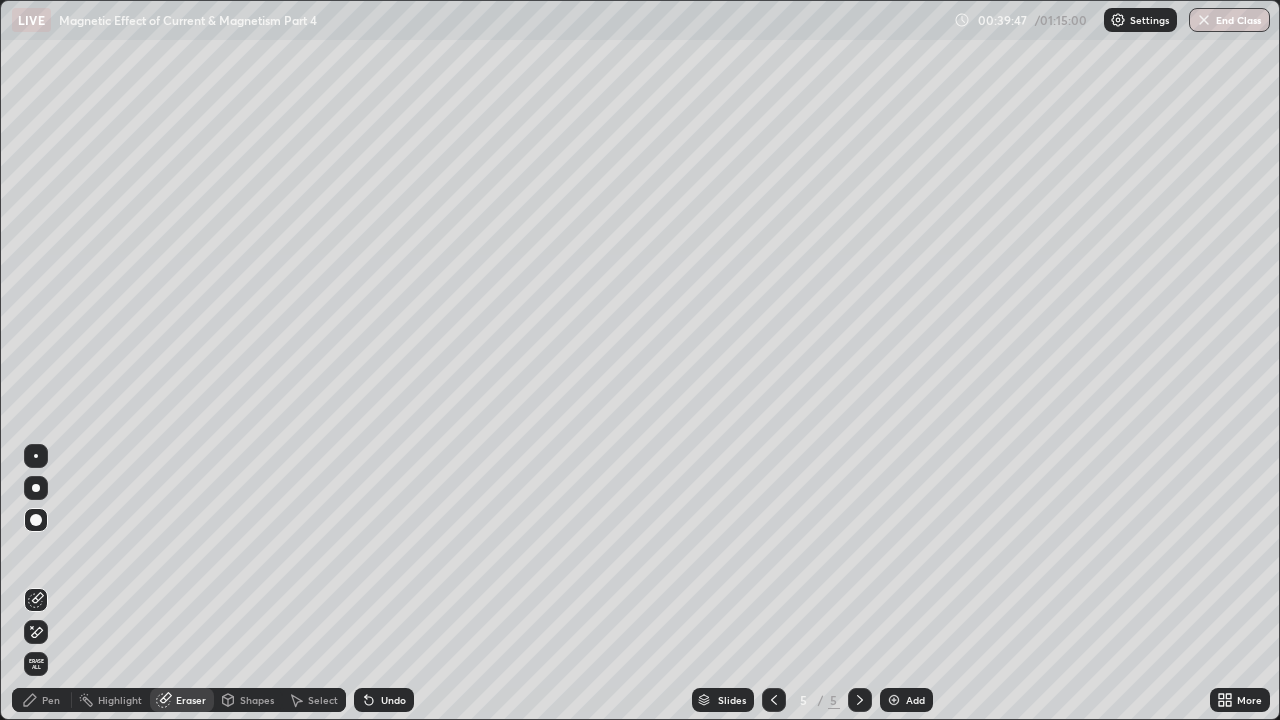 click on "Eraser" at bounding box center (182, 700) 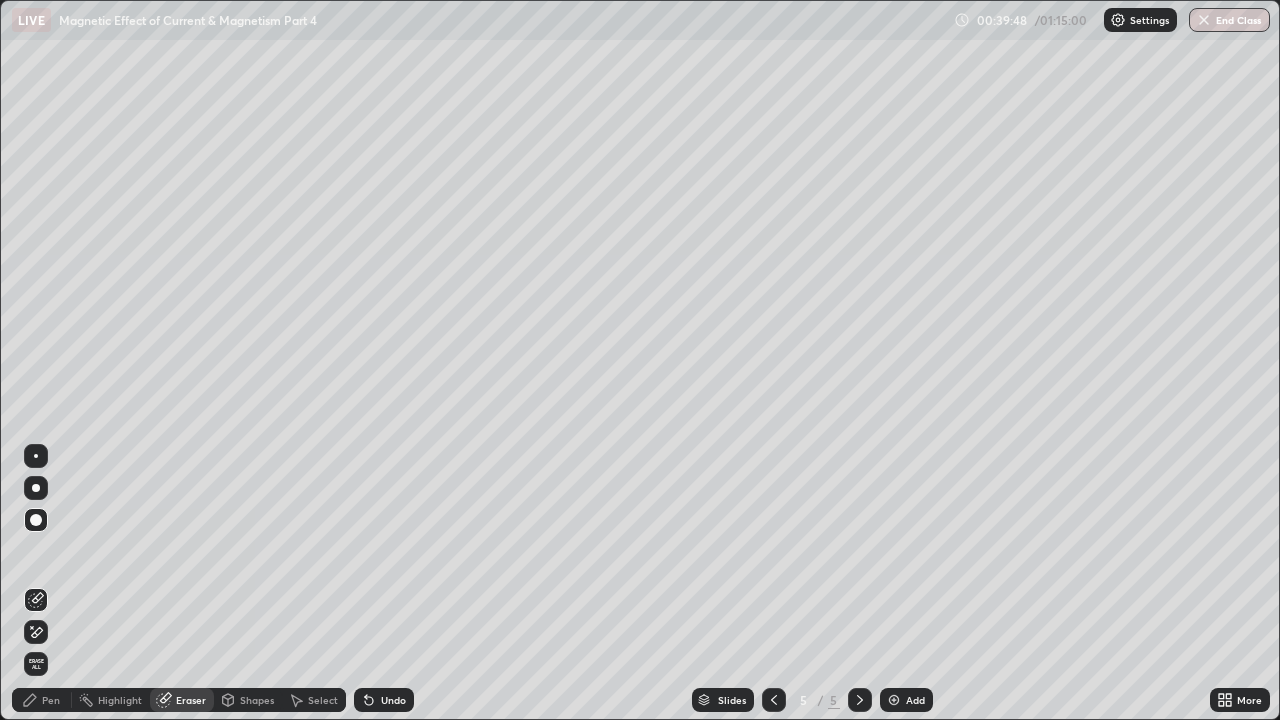 click on "Eraser" at bounding box center [191, 700] 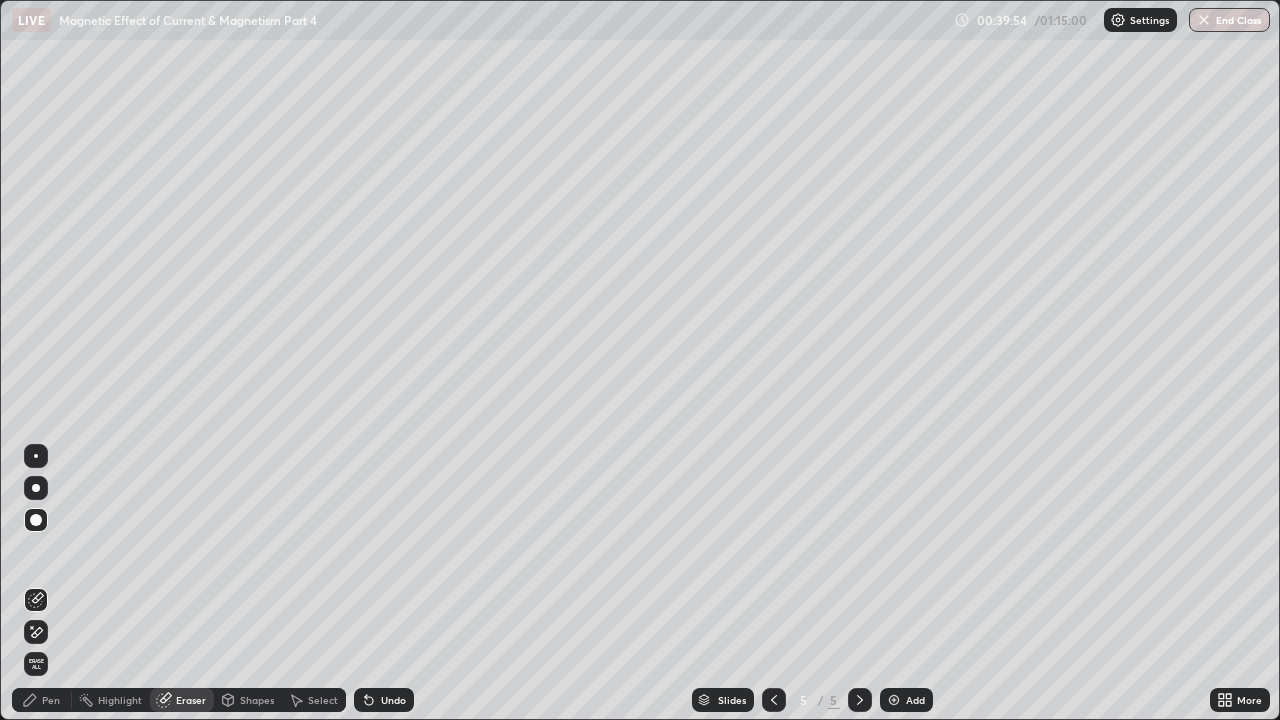 click on "Pen" at bounding box center [51, 700] 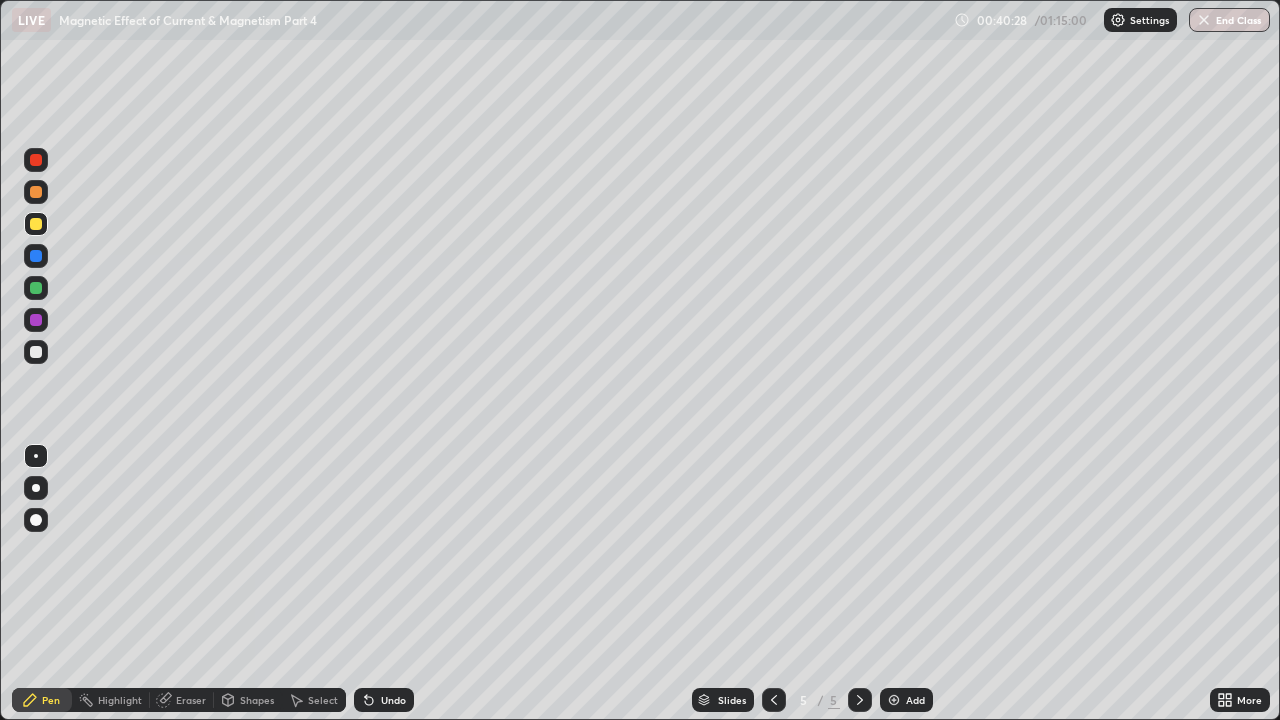click on "Undo" at bounding box center [393, 700] 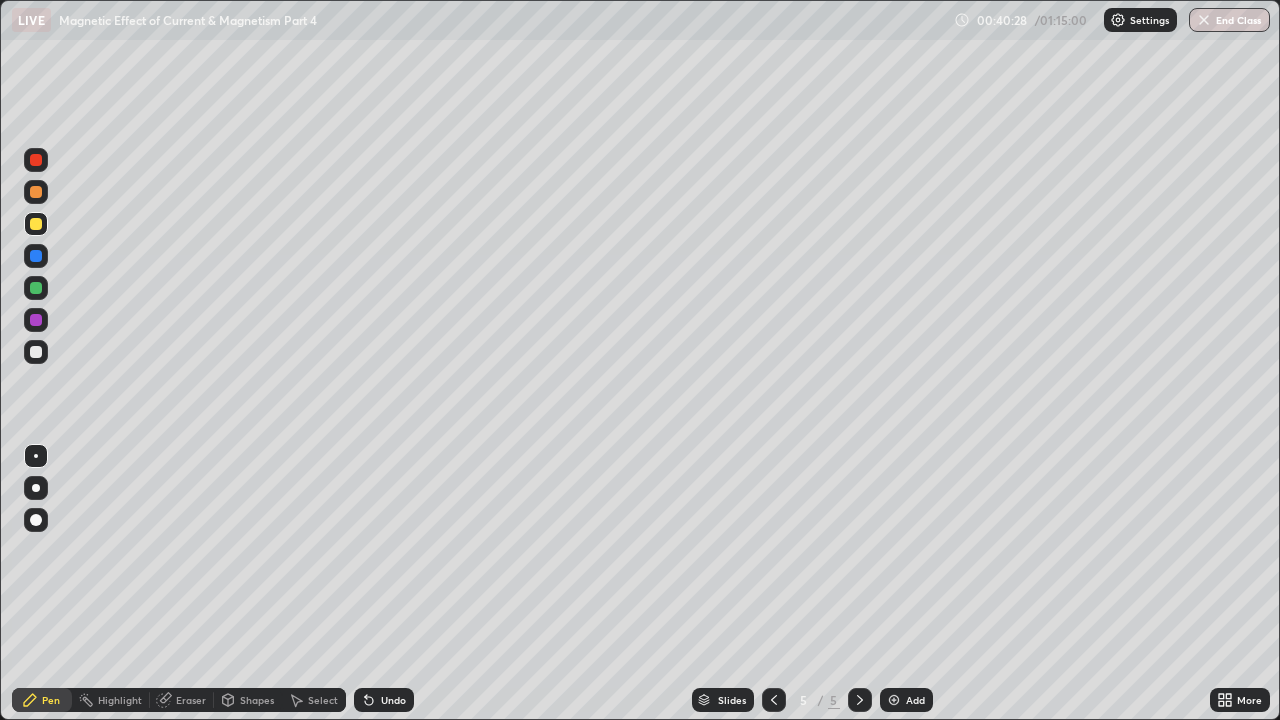 click on "Undo" at bounding box center [393, 700] 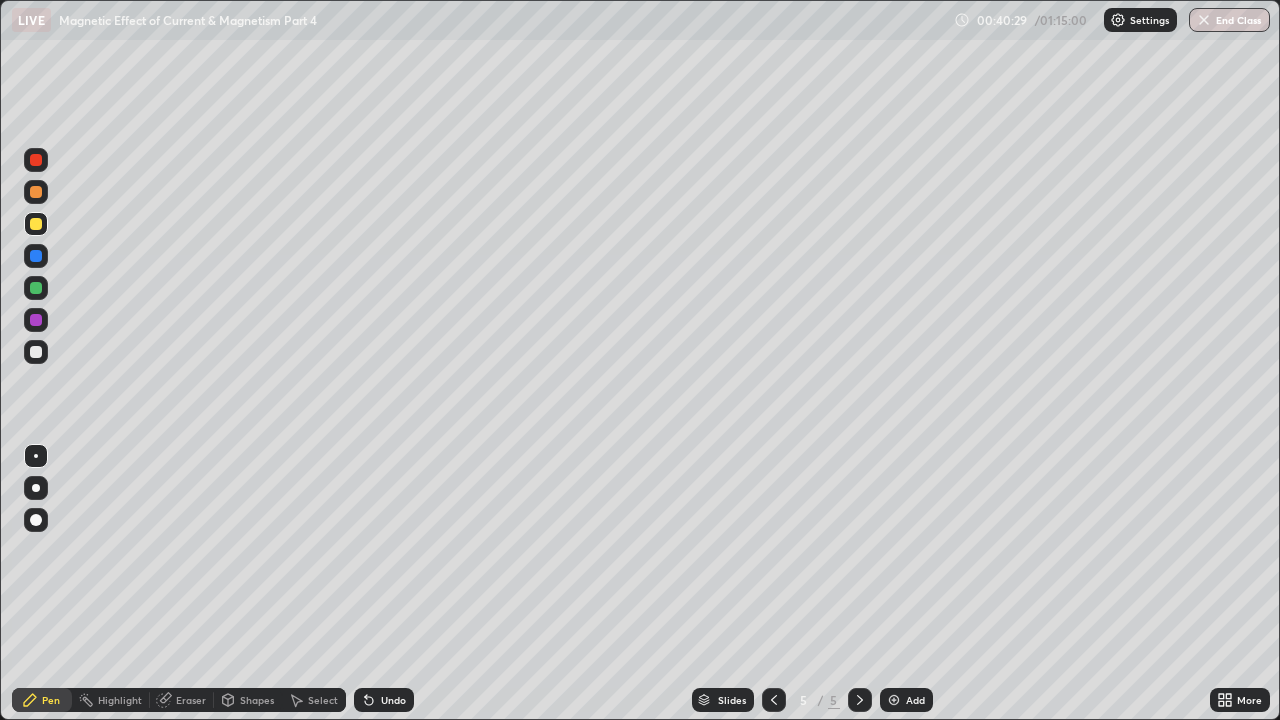click on "Undo" at bounding box center [384, 700] 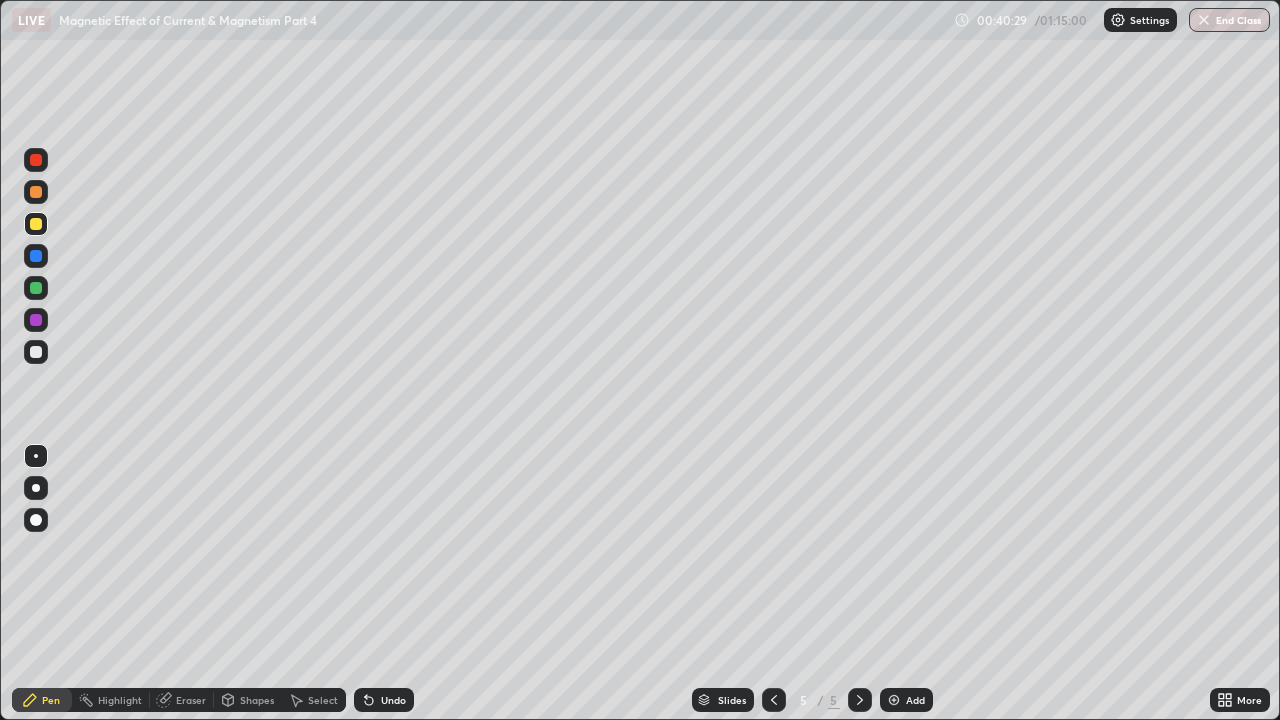 click on "Undo" at bounding box center (393, 700) 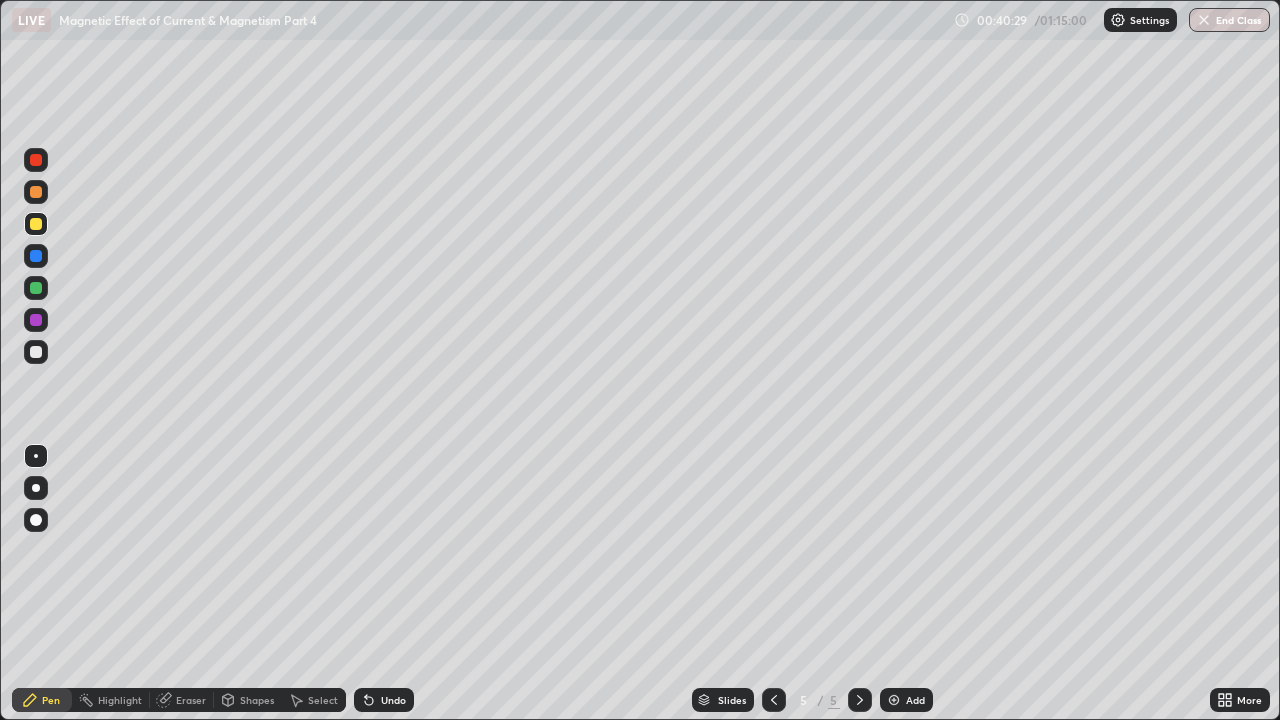 click on "Undo" at bounding box center [393, 700] 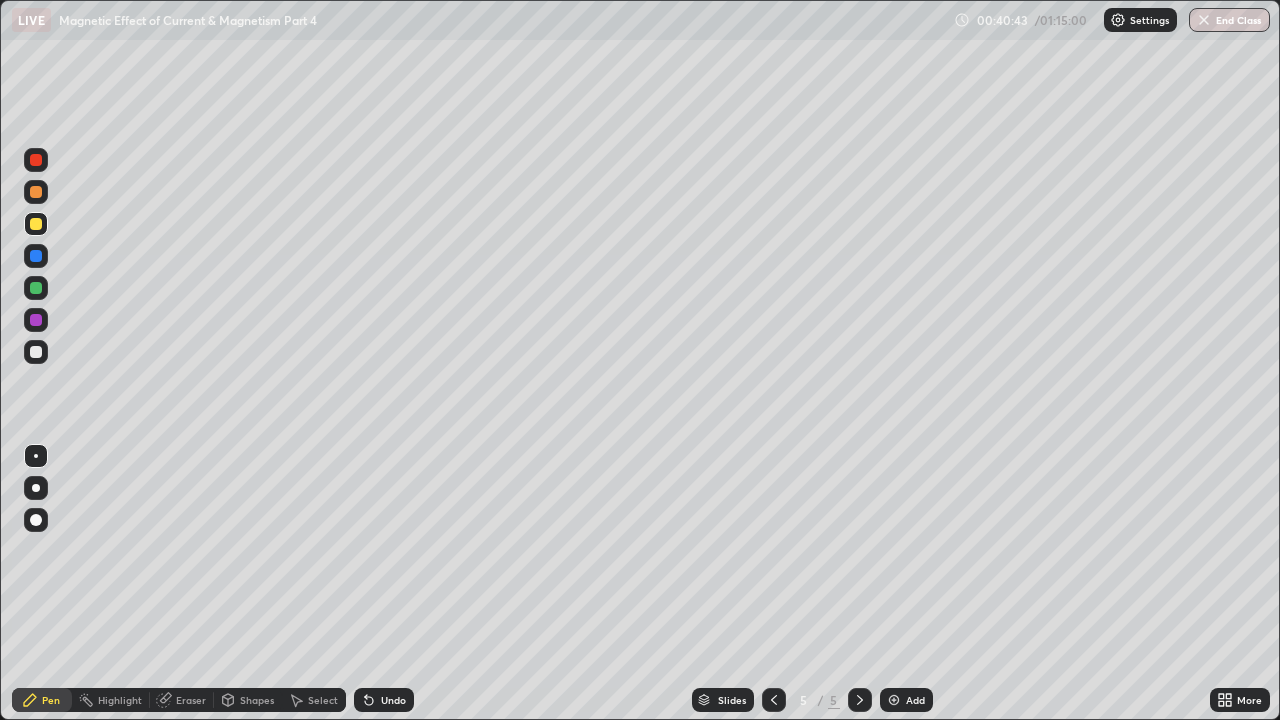 click on "Eraser" at bounding box center (191, 700) 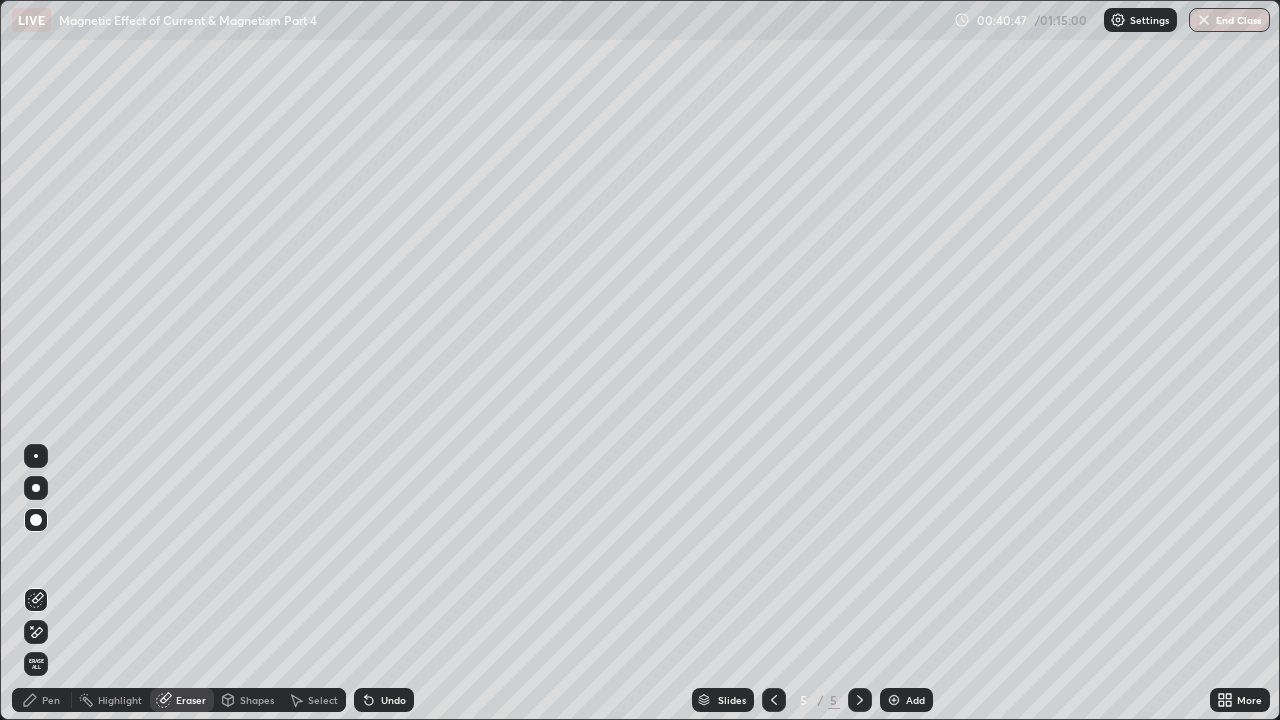 click on "Pen" at bounding box center [51, 700] 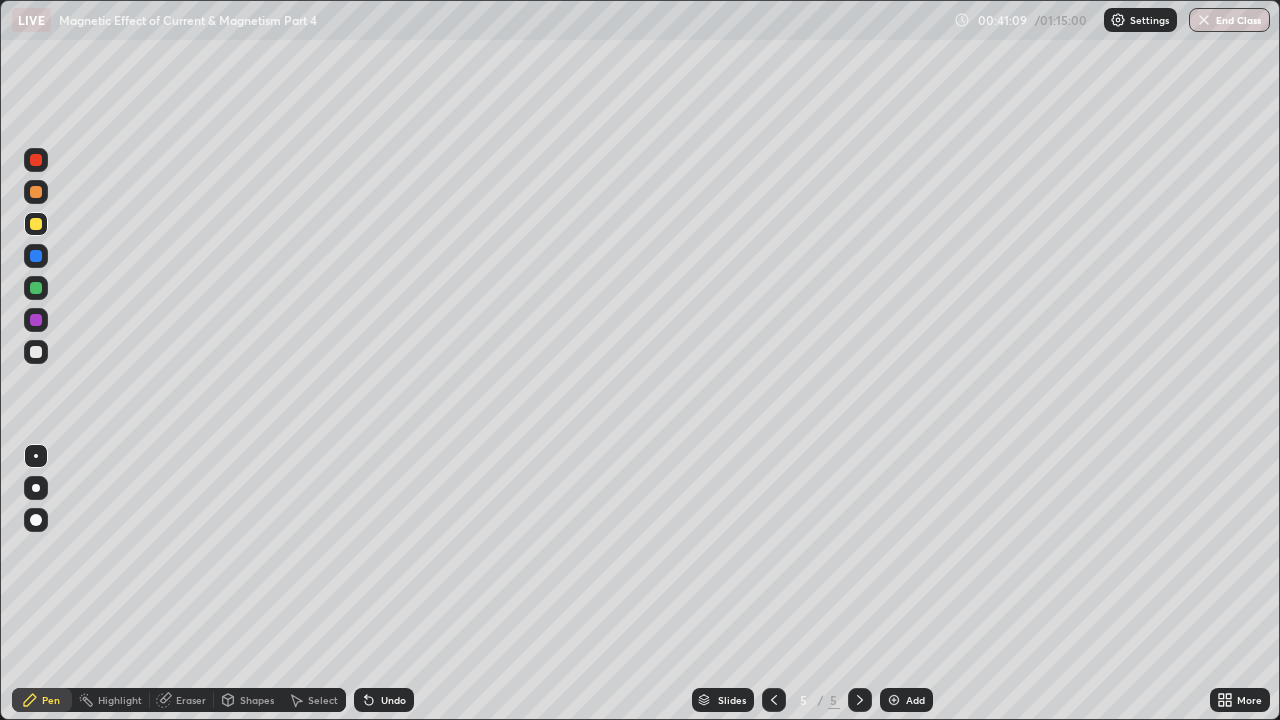 click on "Eraser" at bounding box center (191, 700) 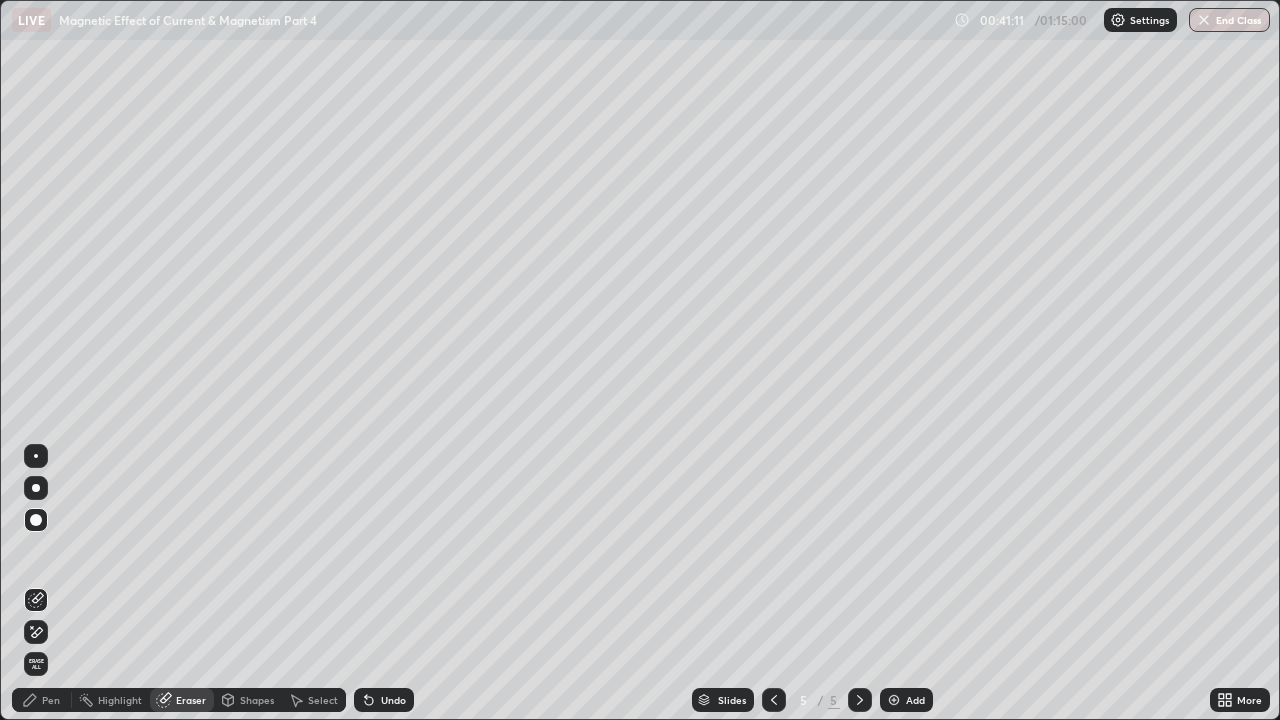 click on "Pen" at bounding box center (42, 700) 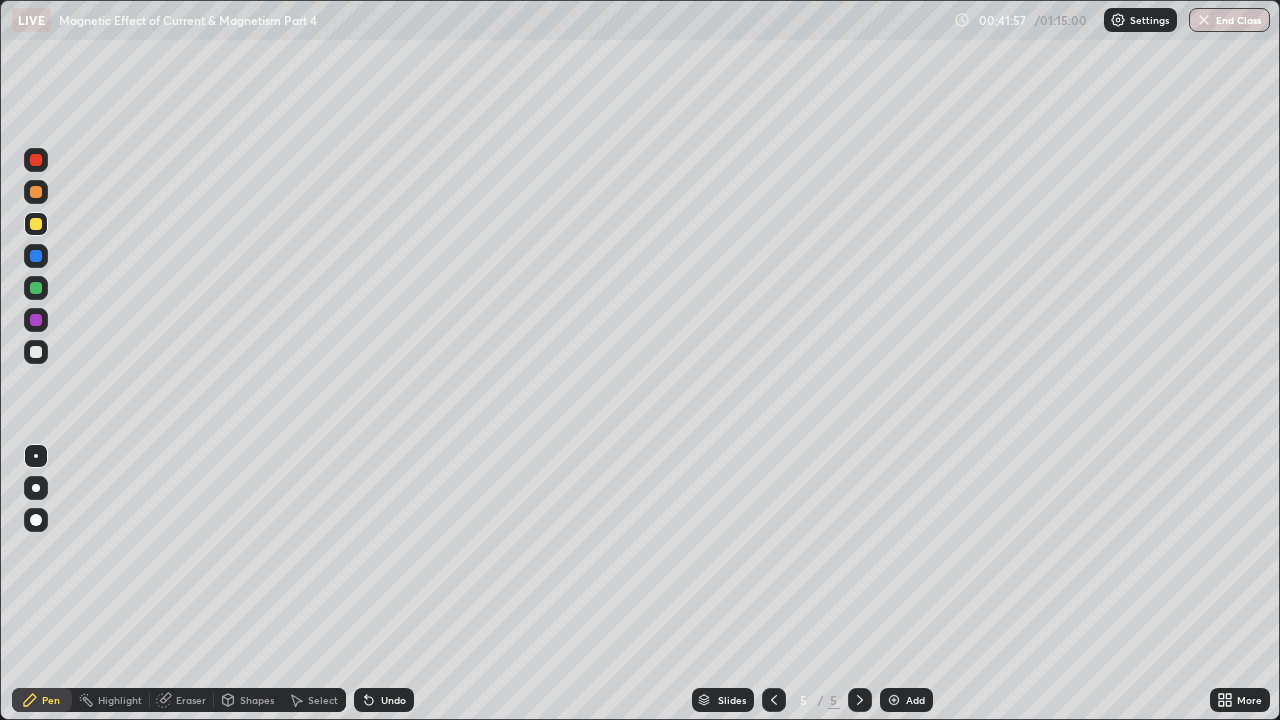 click at bounding box center (36, 352) 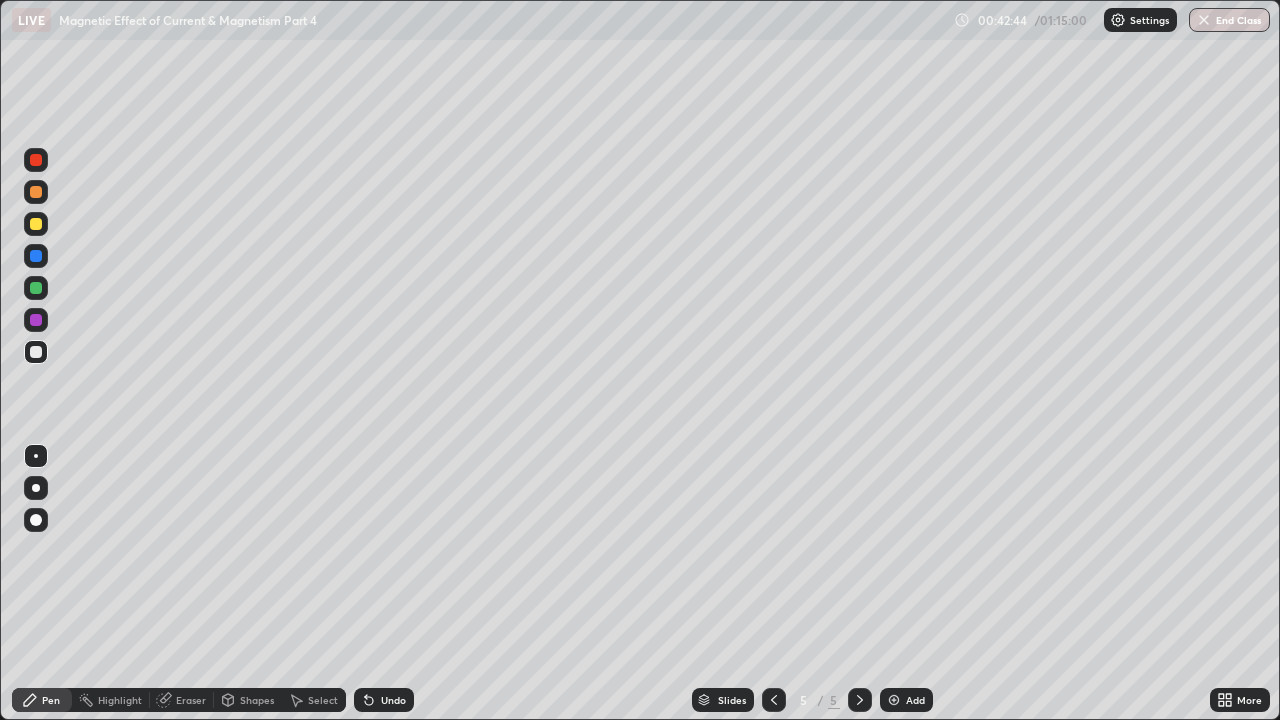 click at bounding box center [36, 288] 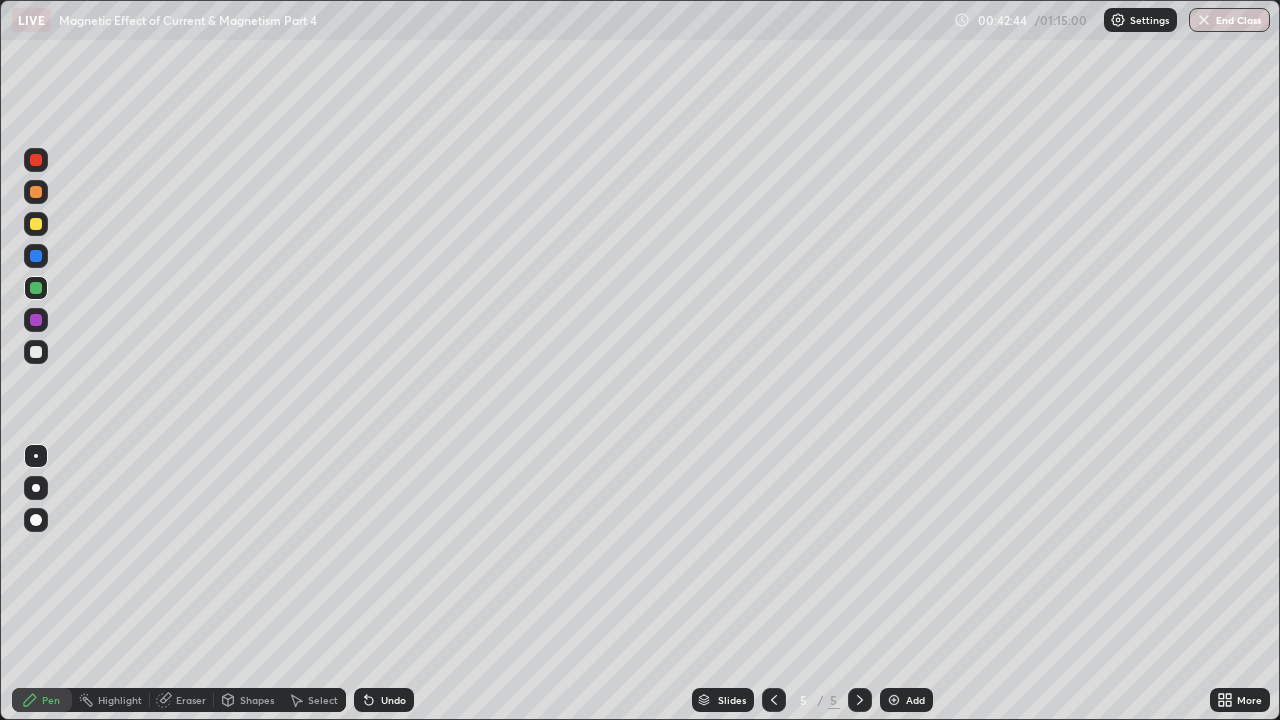 click at bounding box center (36, 224) 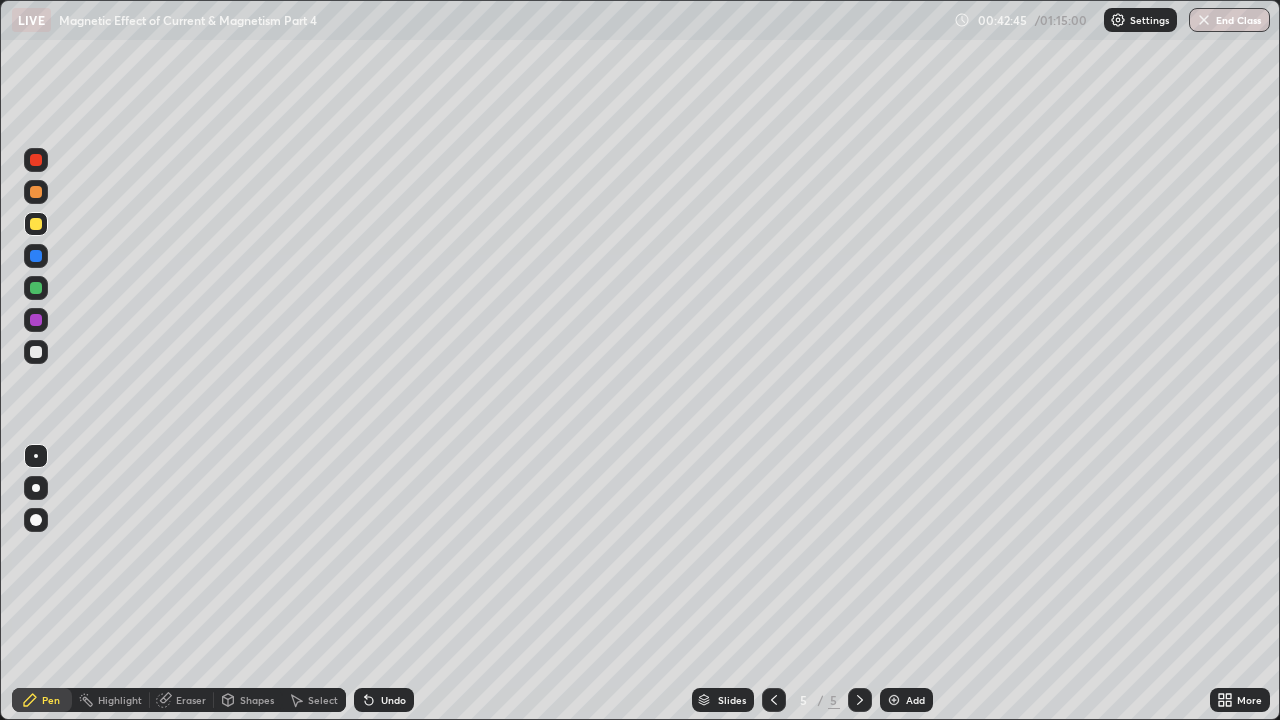 click at bounding box center [36, 256] 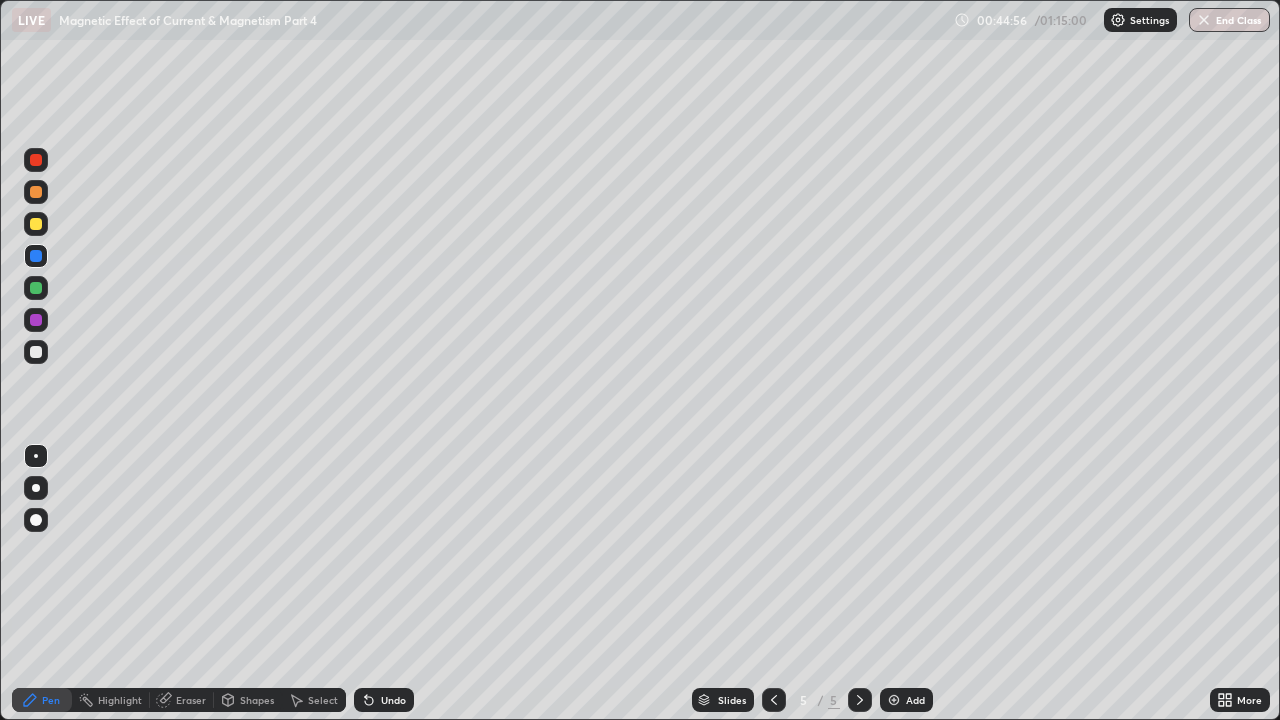 click at bounding box center (36, 352) 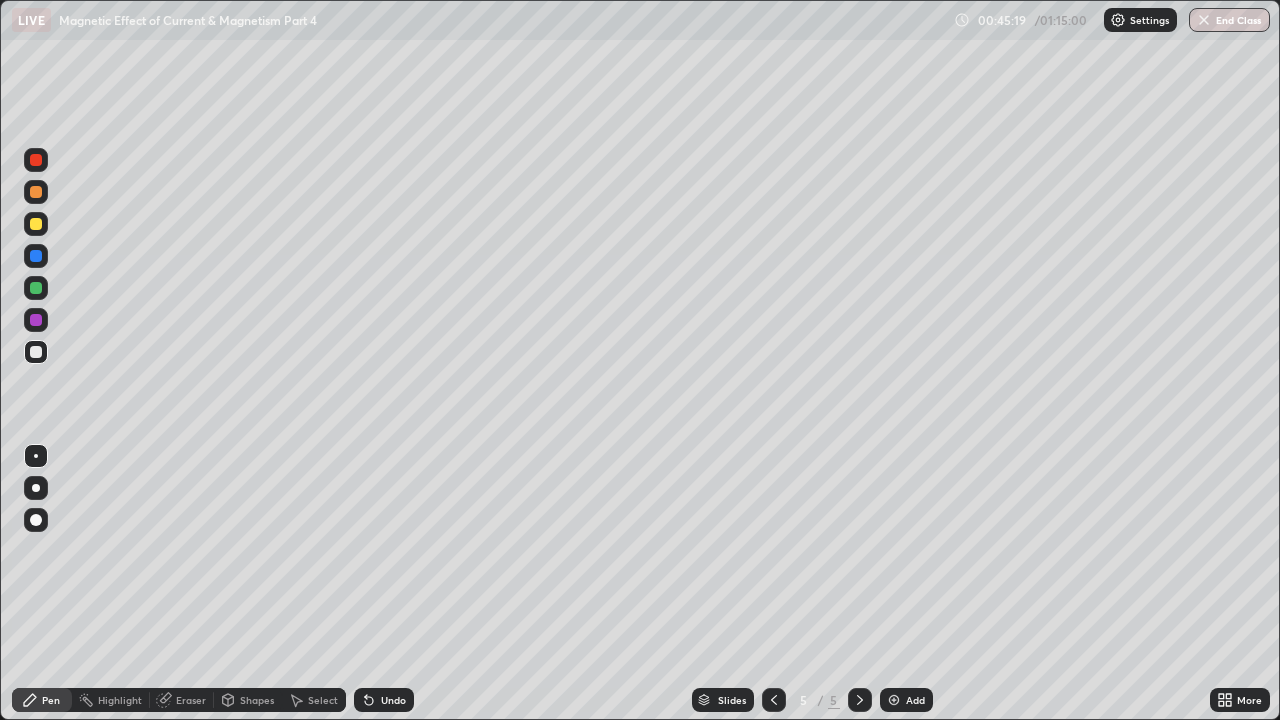 click on "Undo" at bounding box center (393, 700) 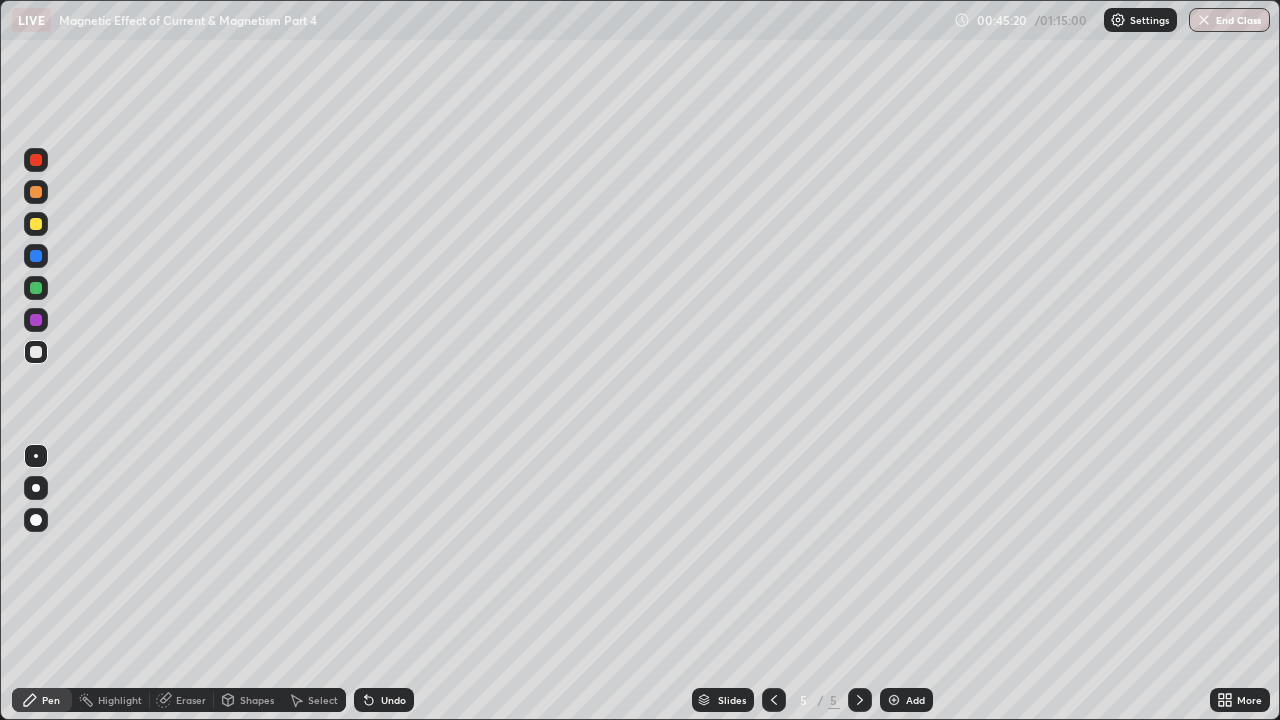 click on "Undo" at bounding box center [393, 700] 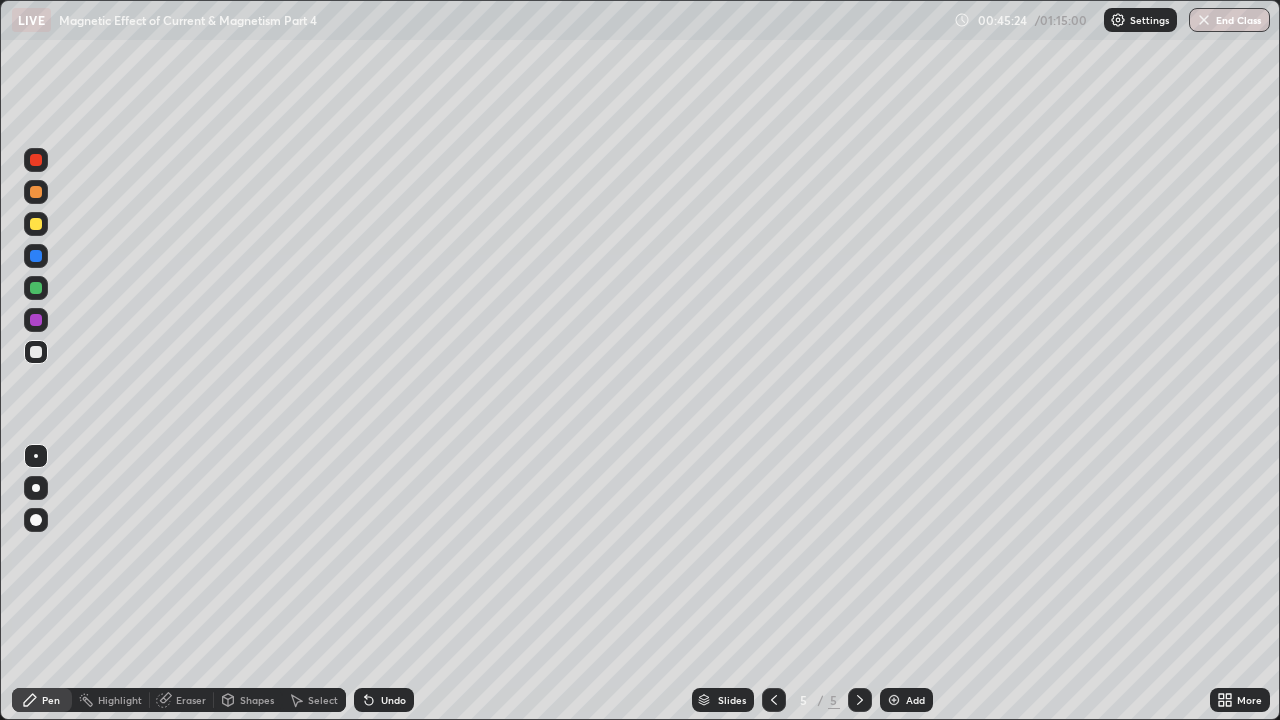 click on "Undo" at bounding box center (393, 700) 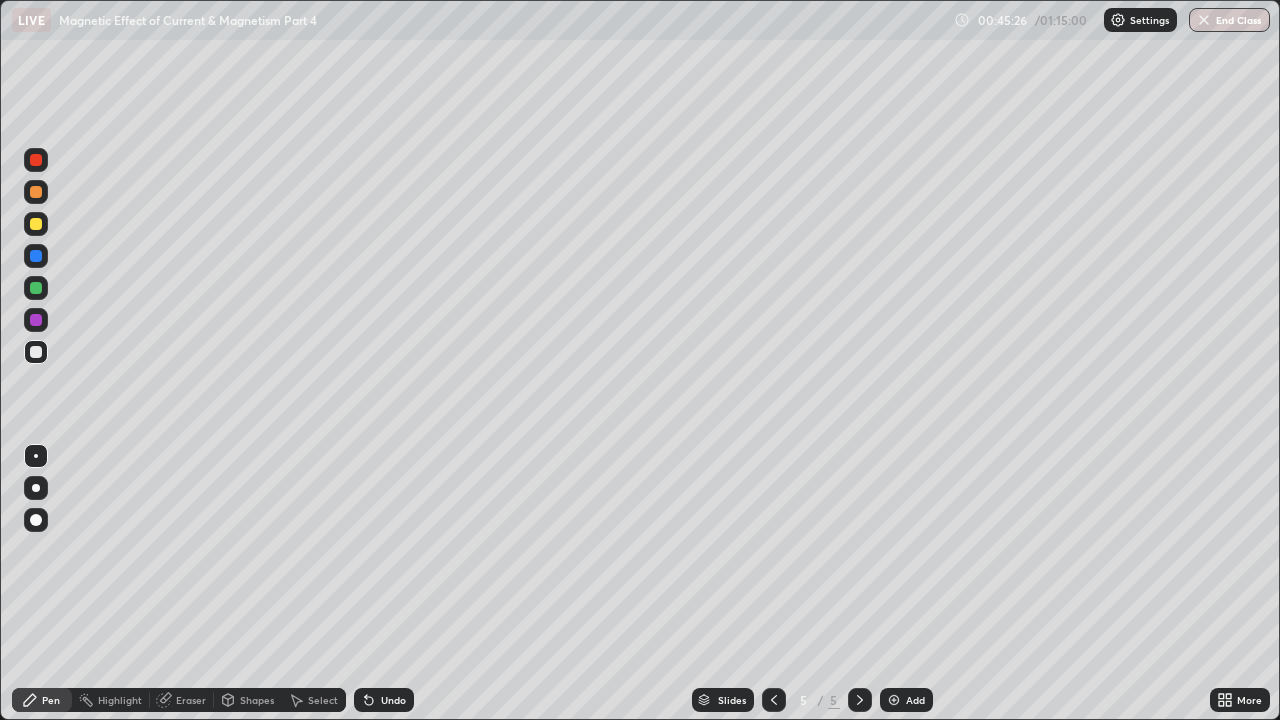 click on "Undo" at bounding box center (393, 700) 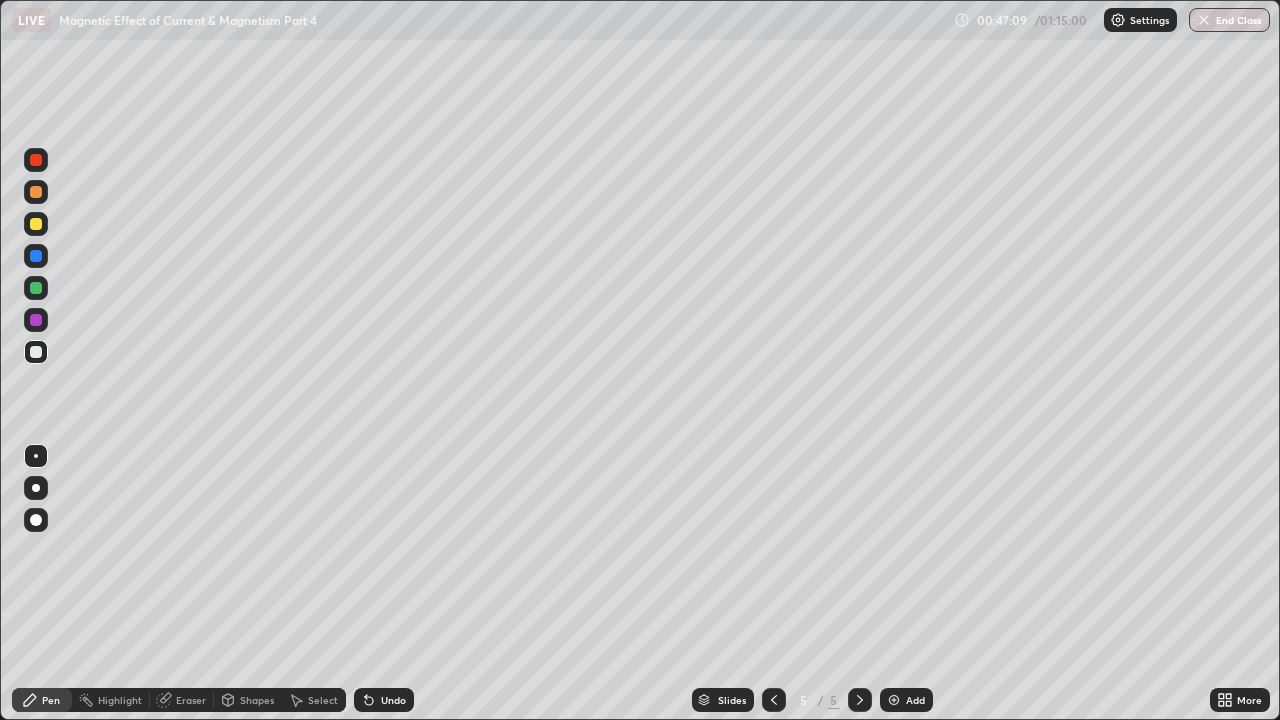 click on "Undo" at bounding box center (393, 700) 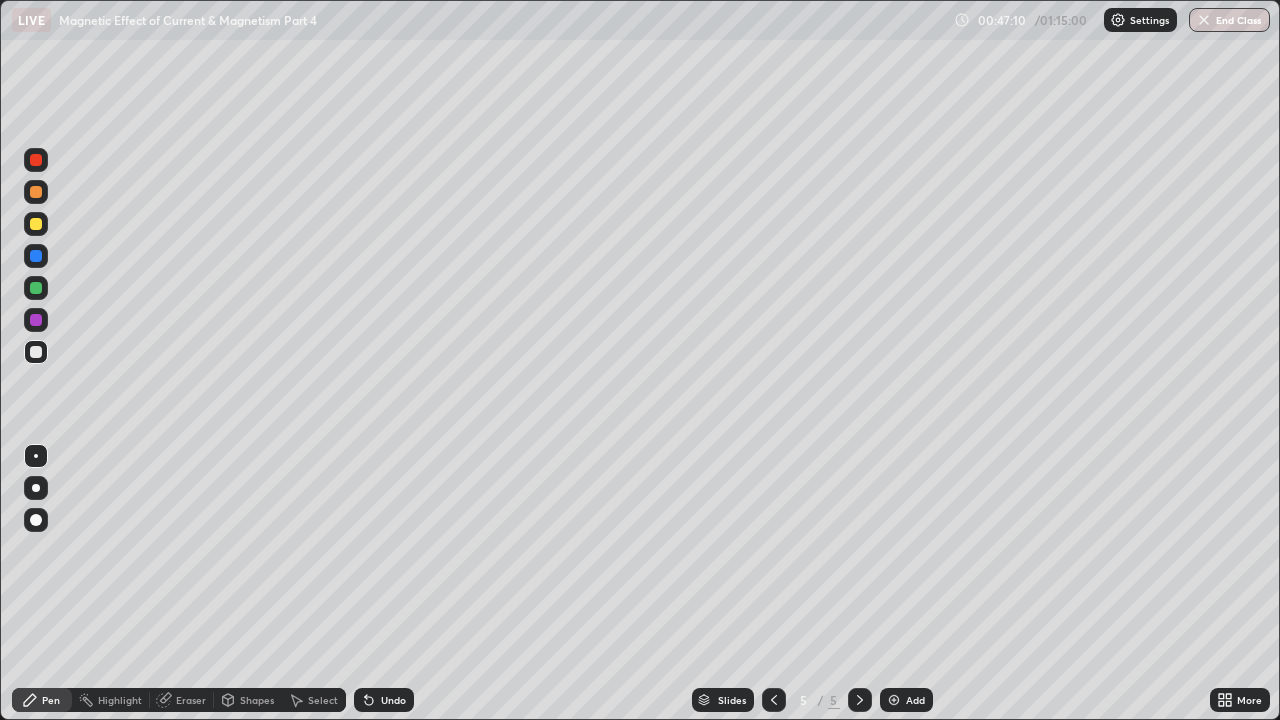 click on "Undo" at bounding box center [393, 700] 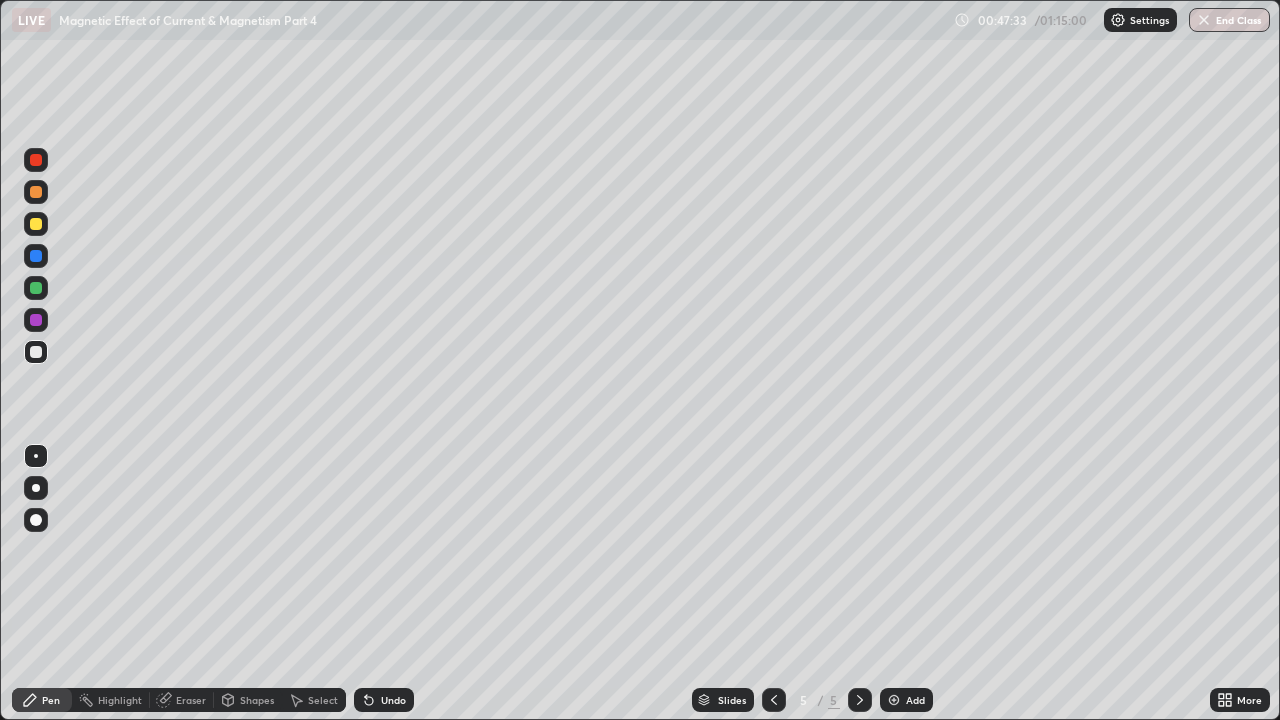 click at bounding box center [36, 224] 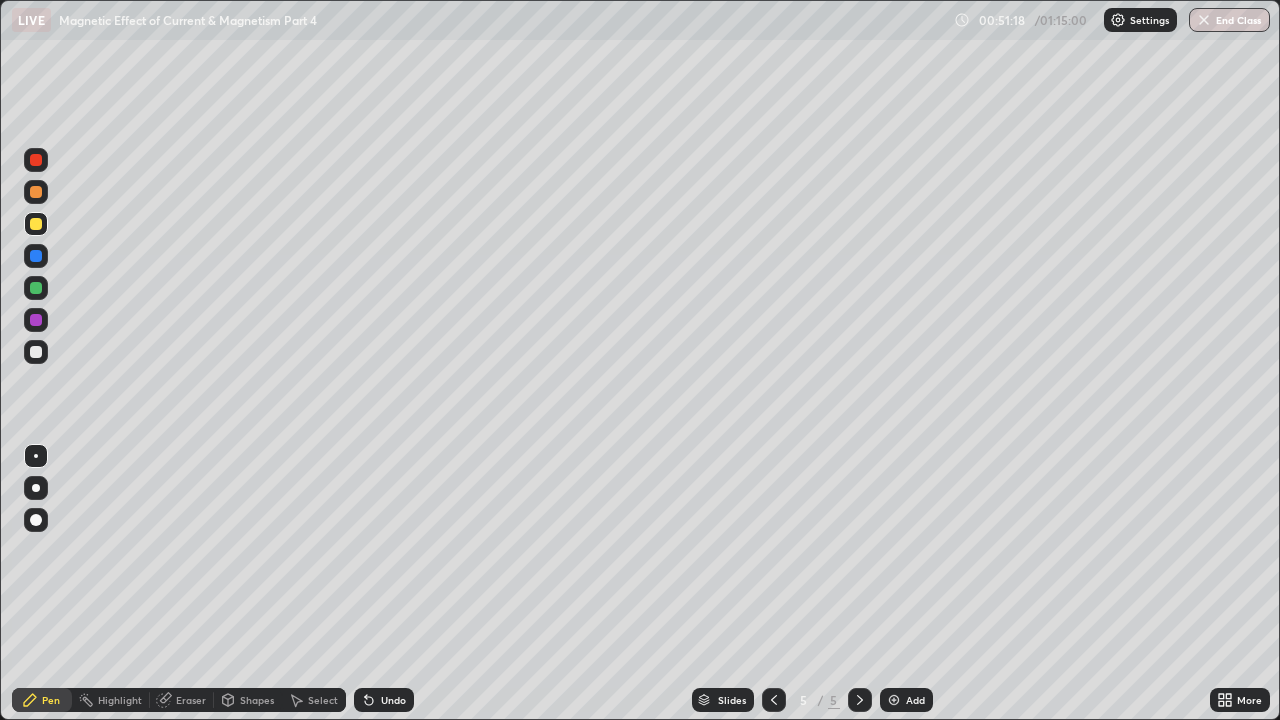 click on "Undo" at bounding box center [393, 700] 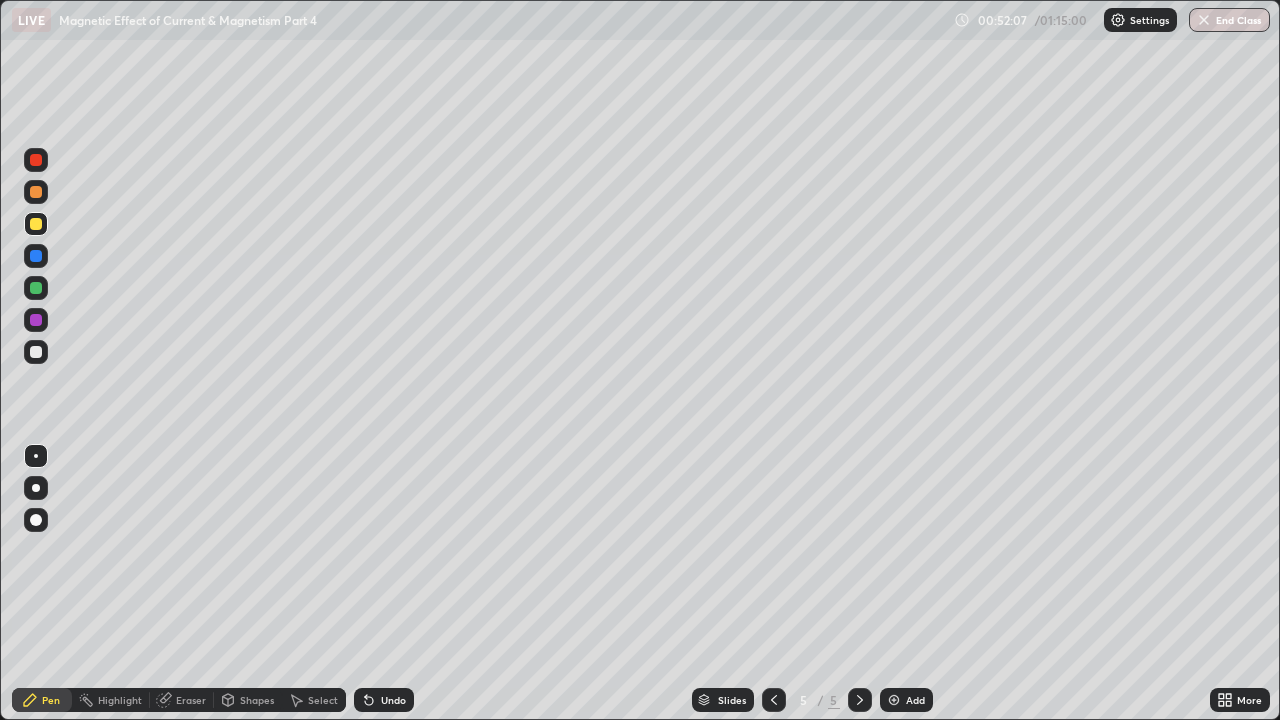 click at bounding box center [36, 352] 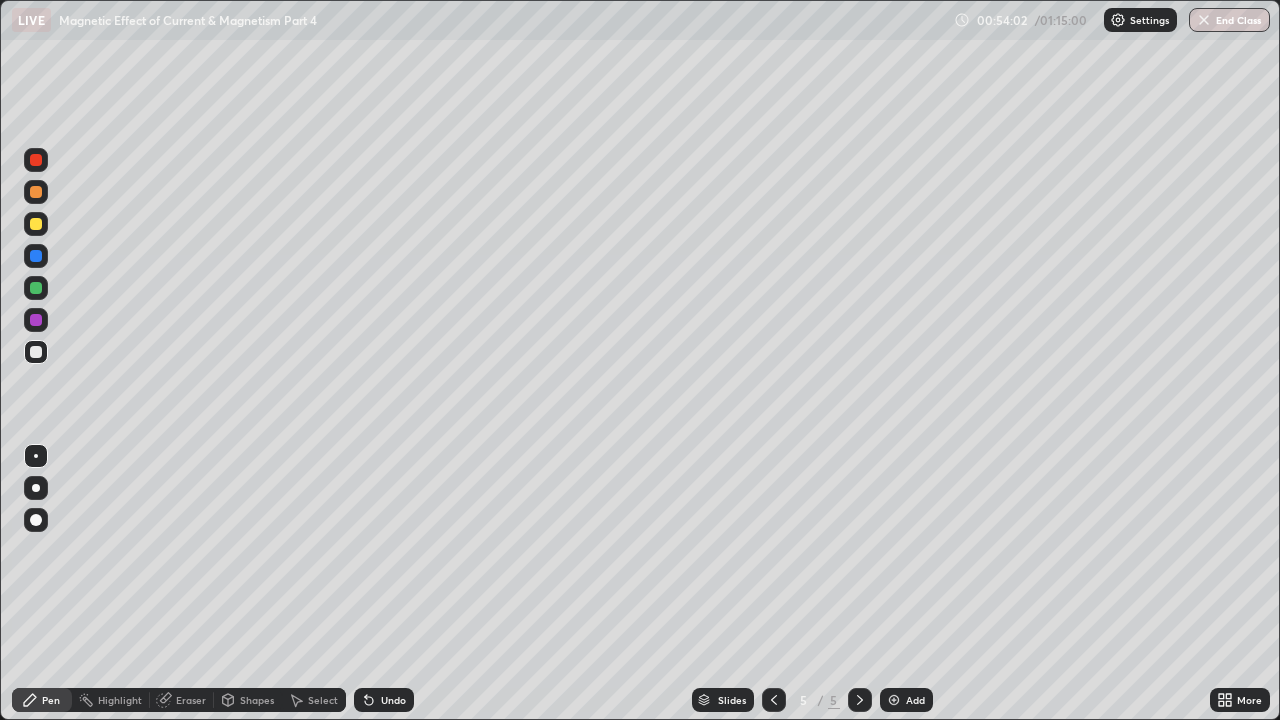 click on "Undo" at bounding box center (393, 700) 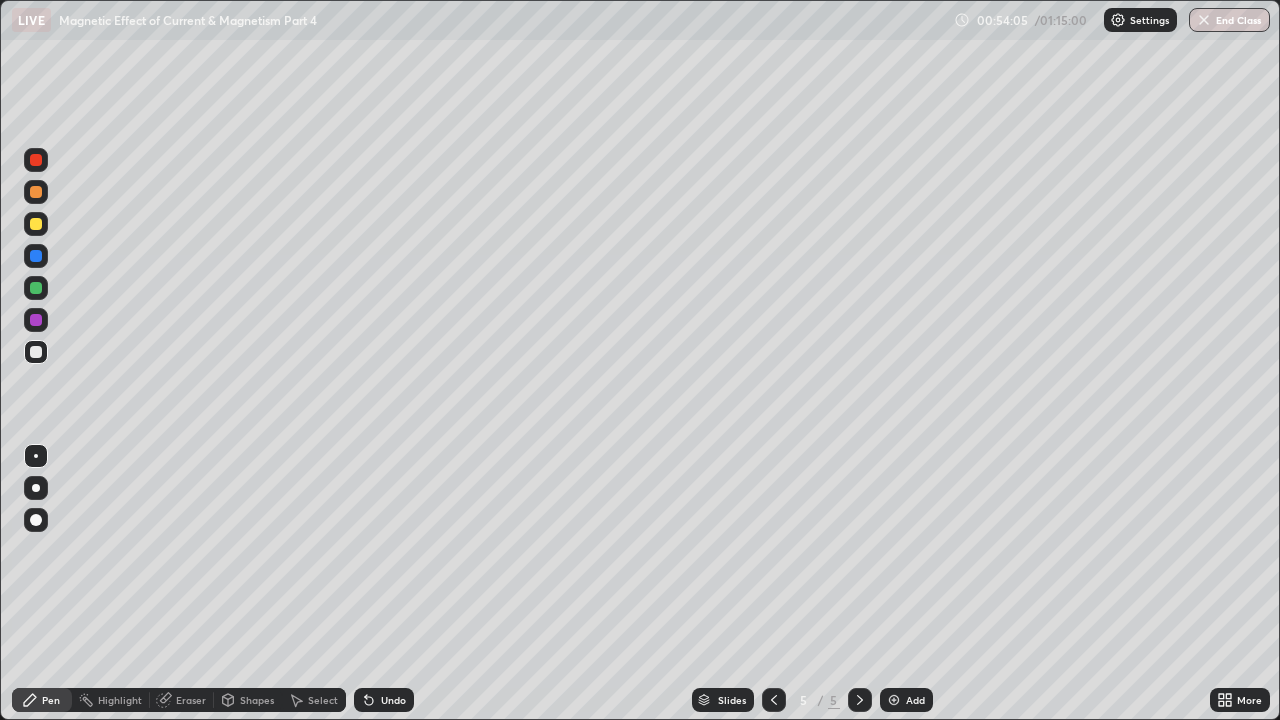 click on "Undo" at bounding box center [393, 700] 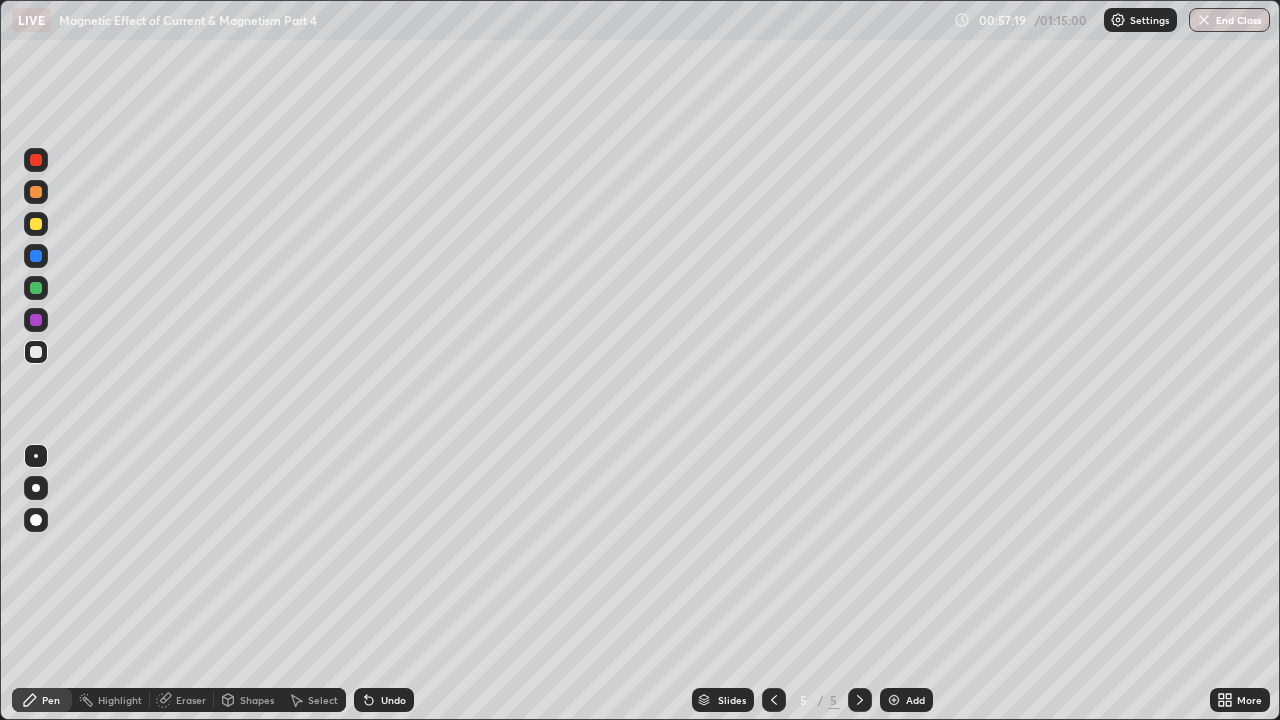 click 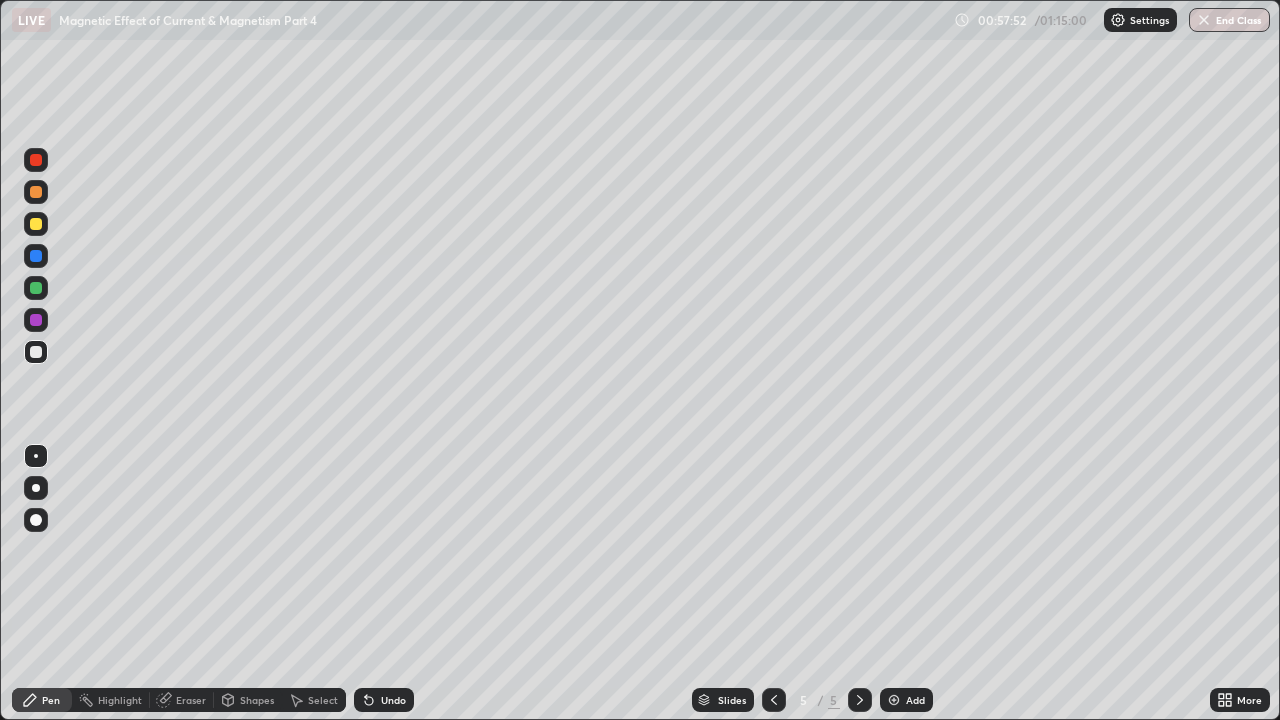 click on "Add" at bounding box center [915, 700] 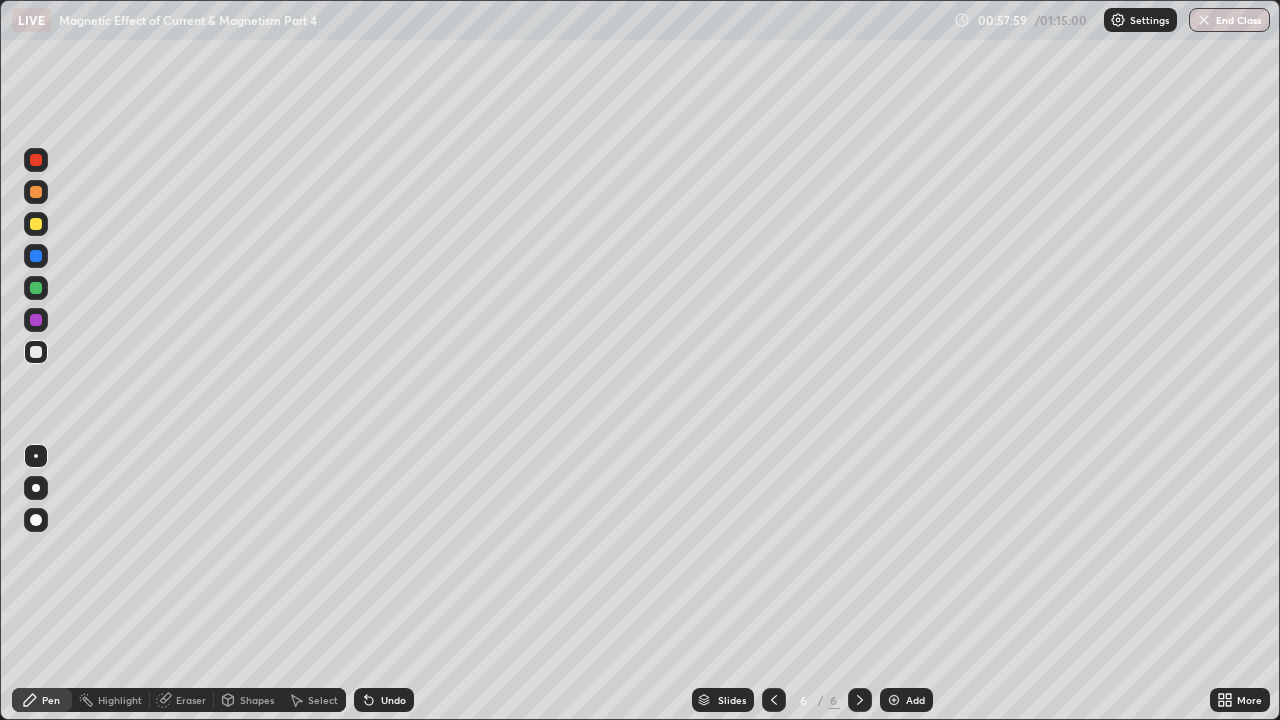 click 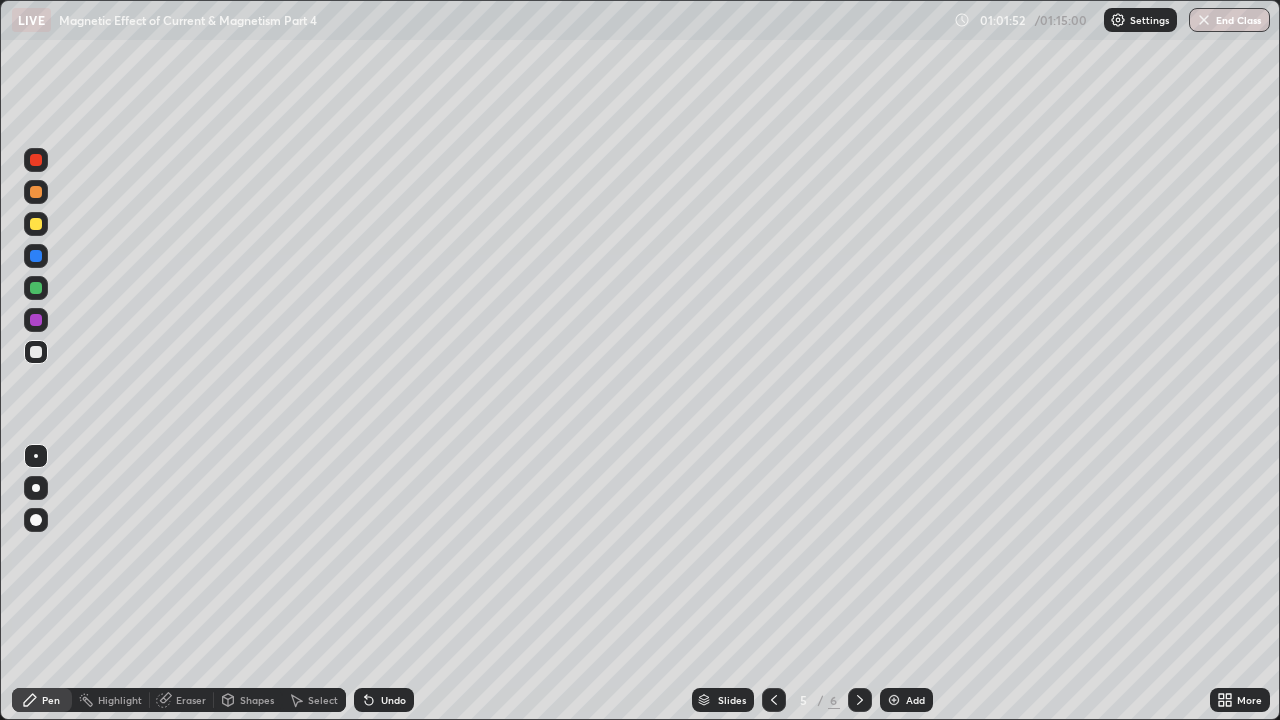 click 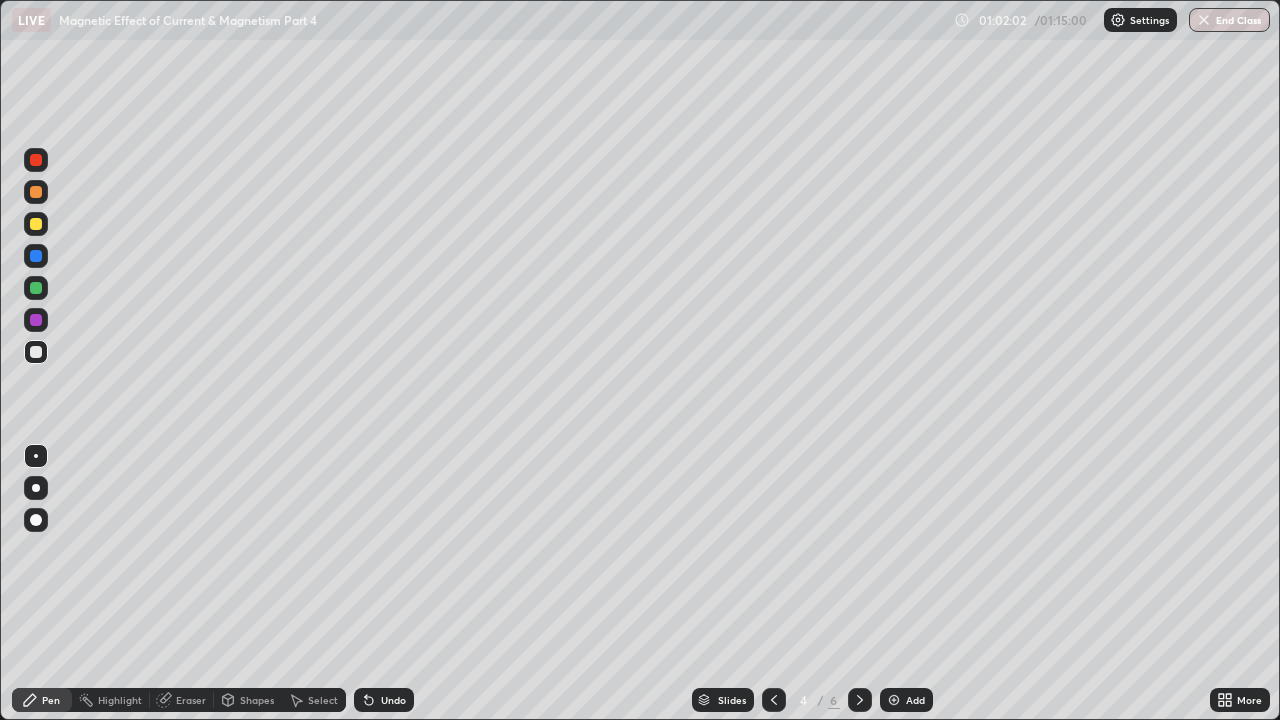 click 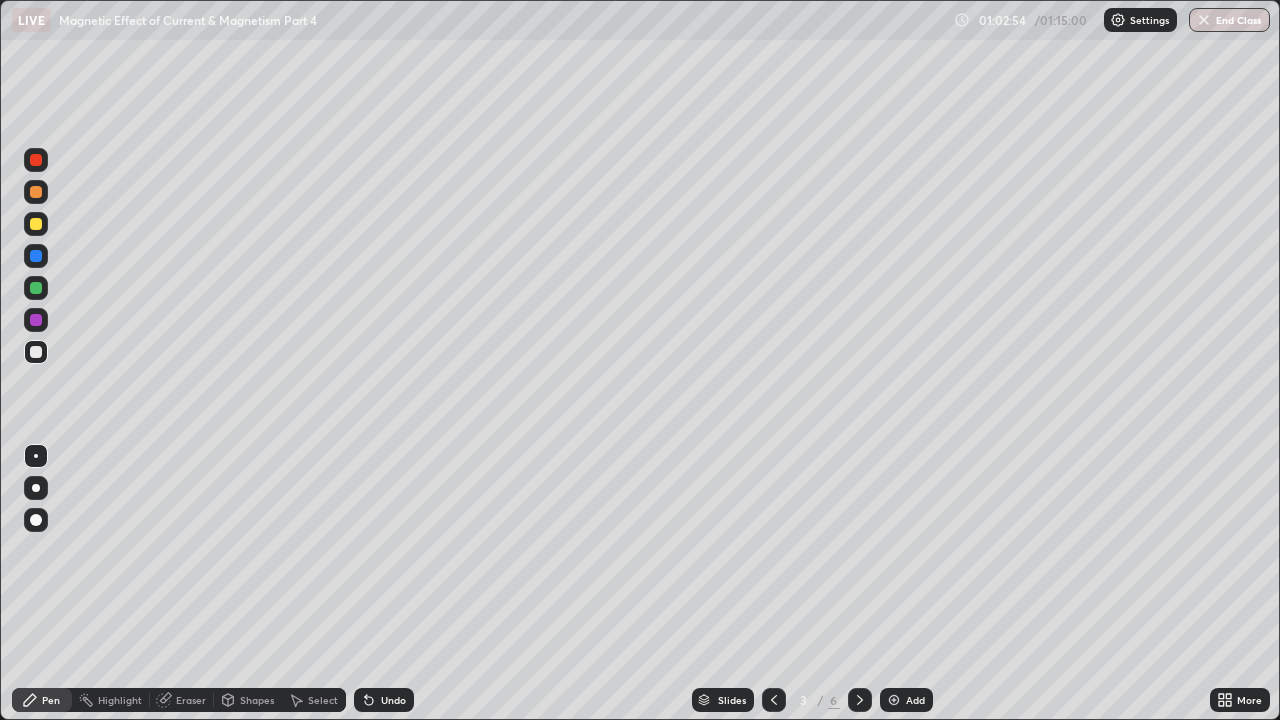 click at bounding box center (860, 700) 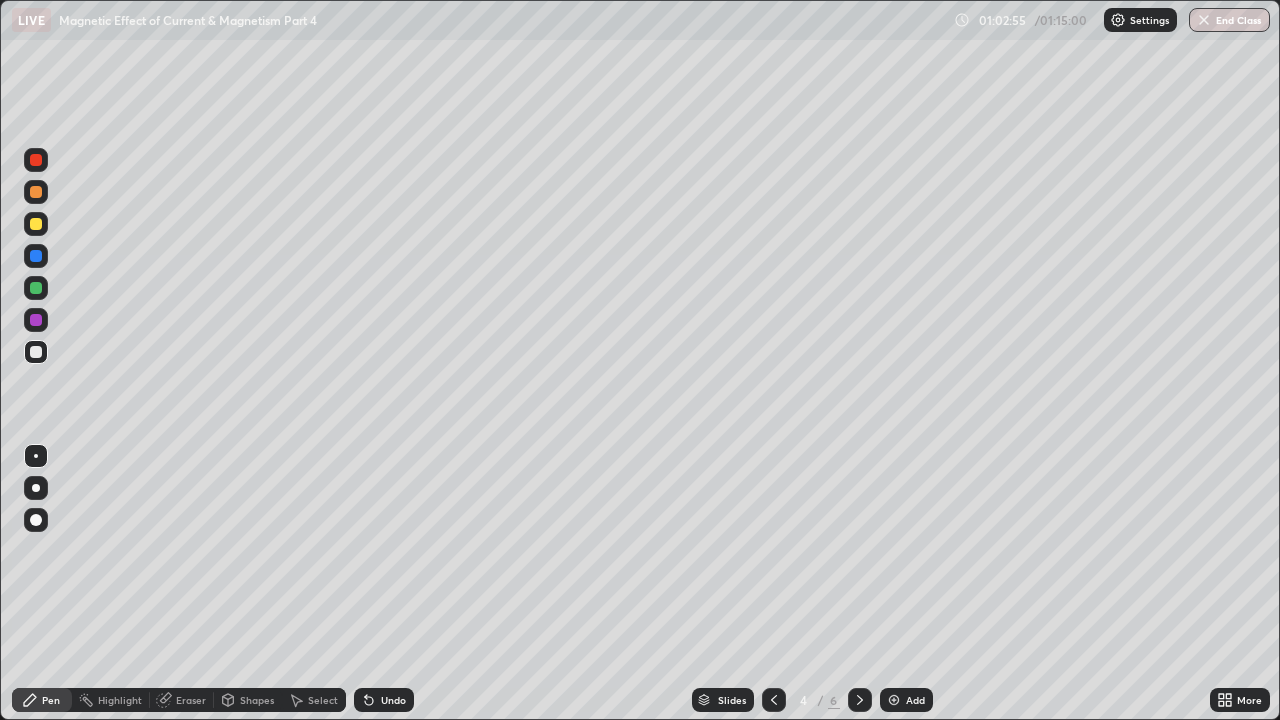 click at bounding box center [860, 700] 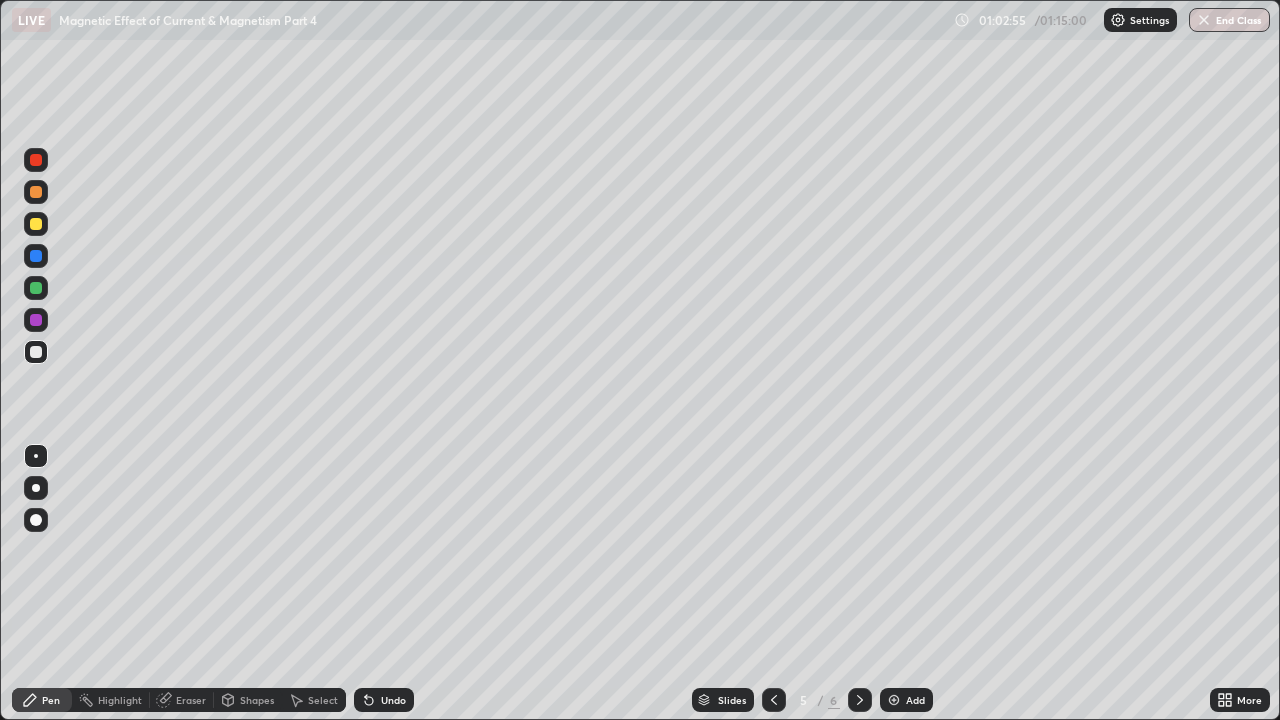 click at bounding box center [860, 700] 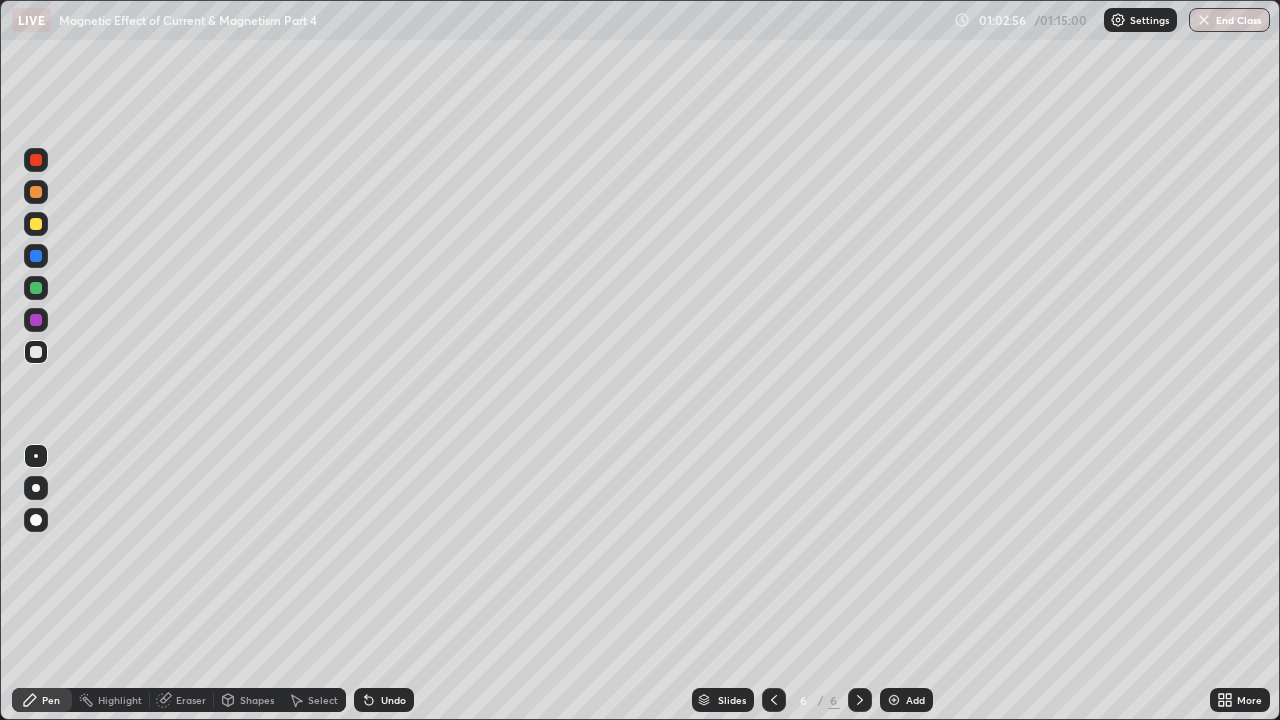 click 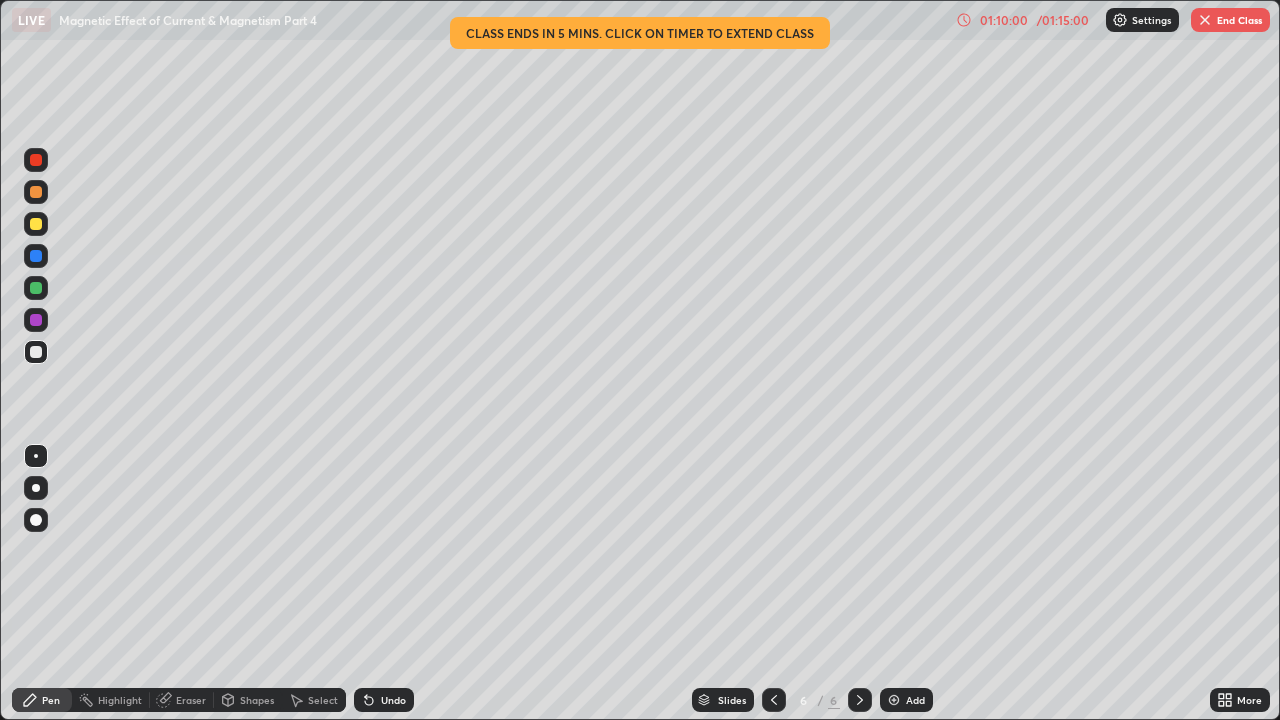click on "End Class" at bounding box center [1230, 20] 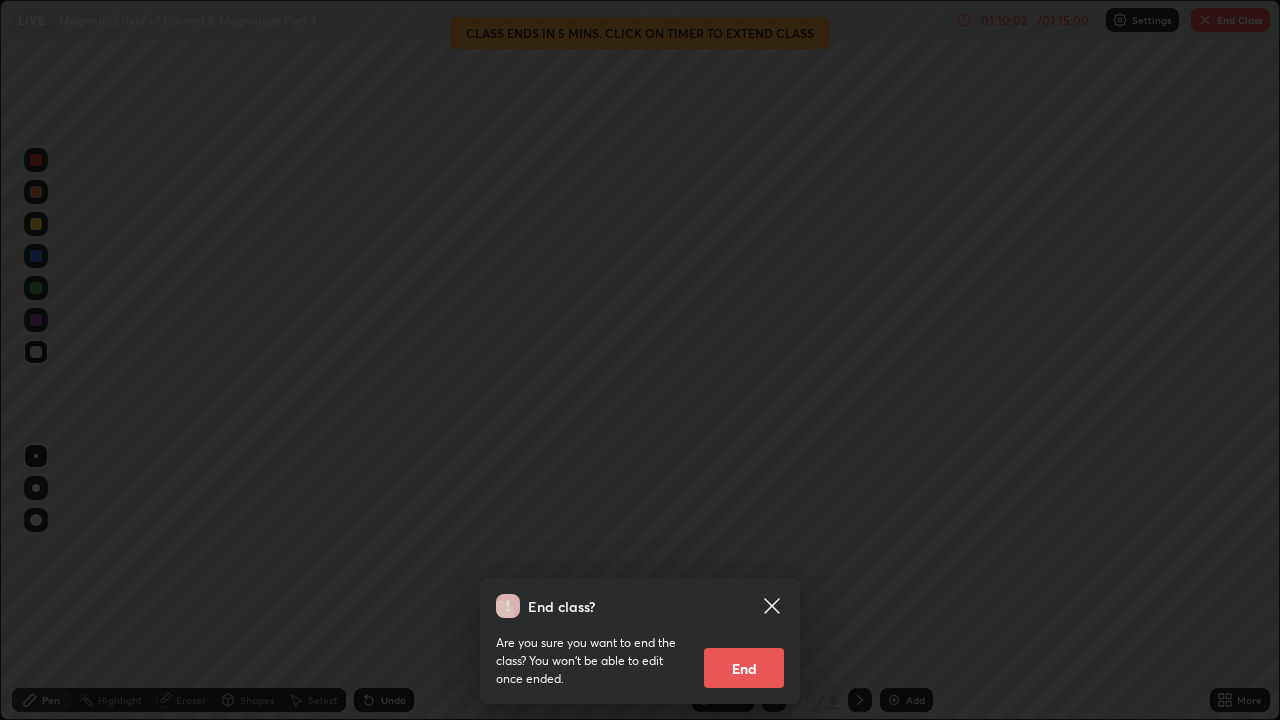 click on "End" at bounding box center (744, 668) 